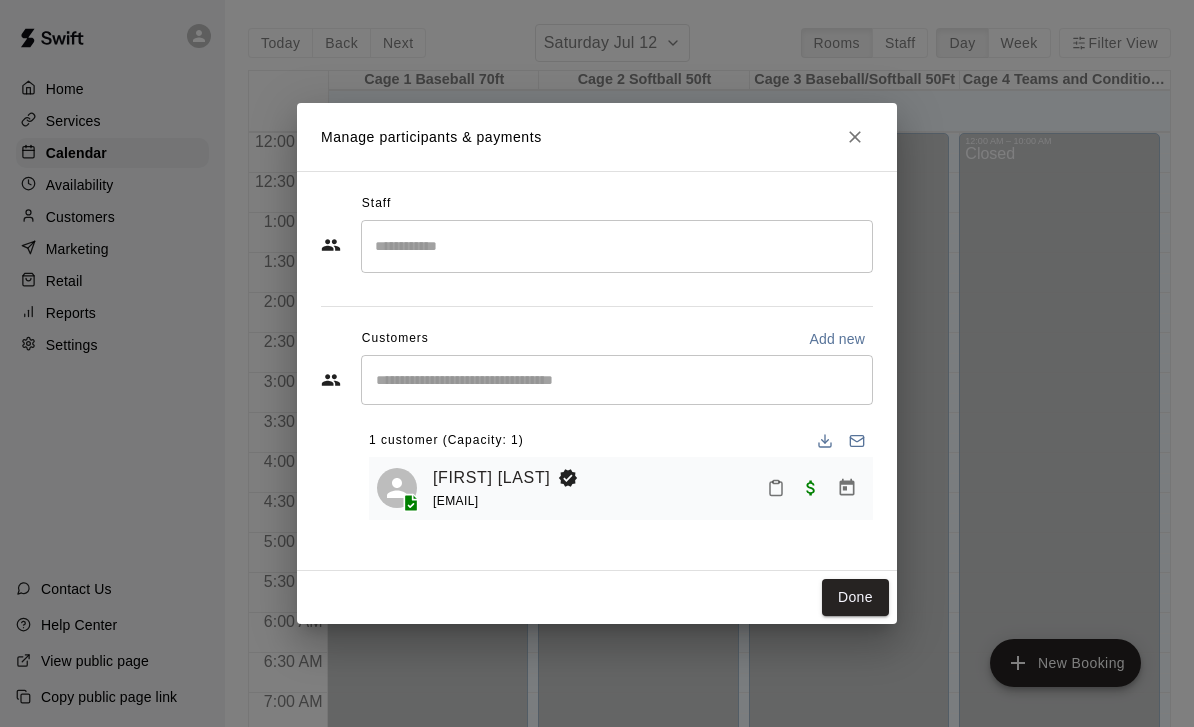 scroll, scrollTop: 0, scrollLeft: 0, axis: both 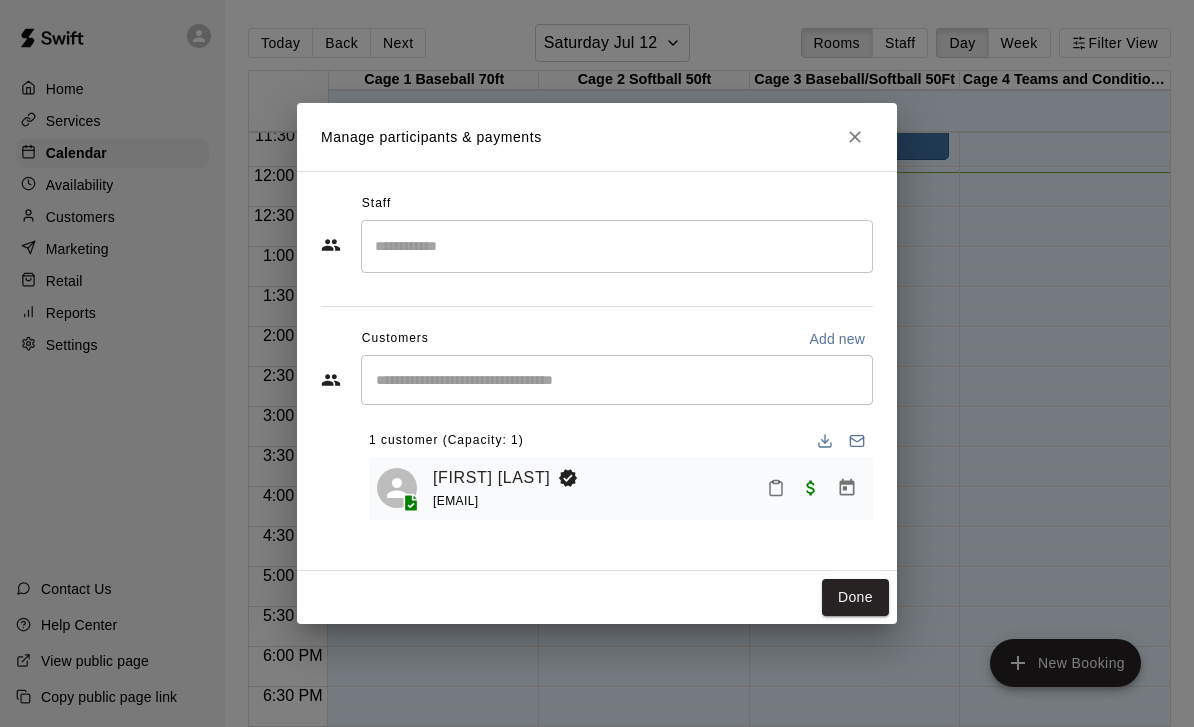 click on "Done" at bounding box center (855, 597) 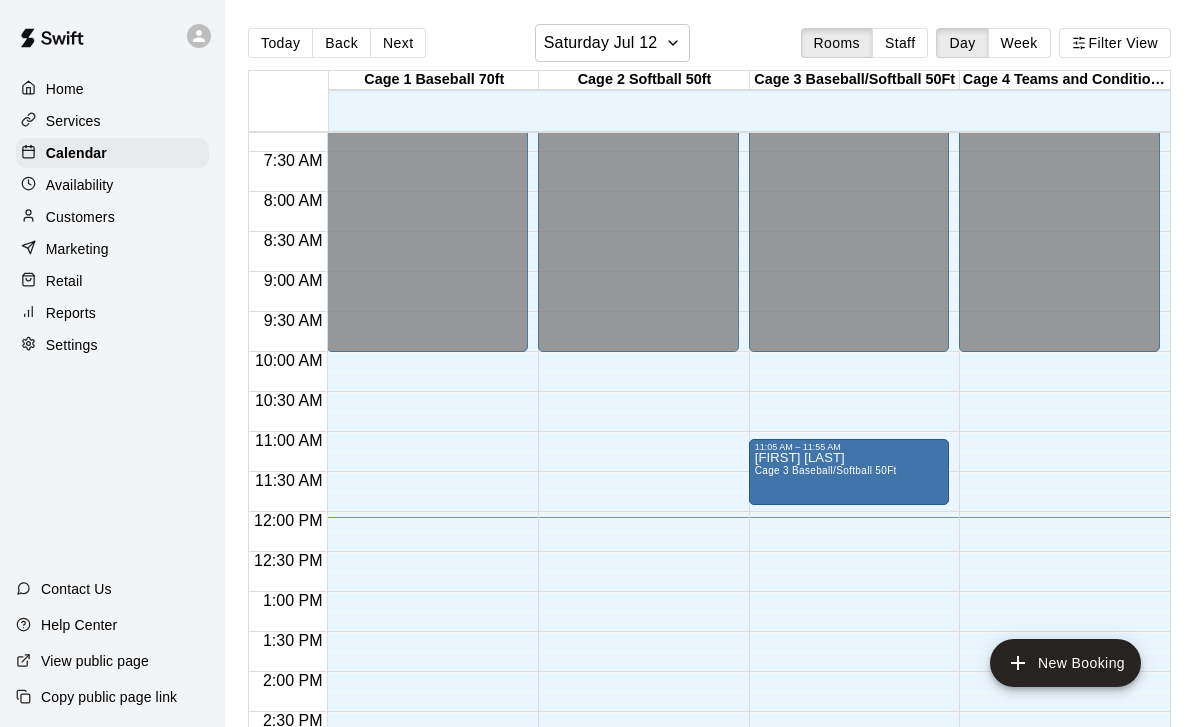 scroll, scrollTop: 582, scrollLeft: 0, axis: vertical 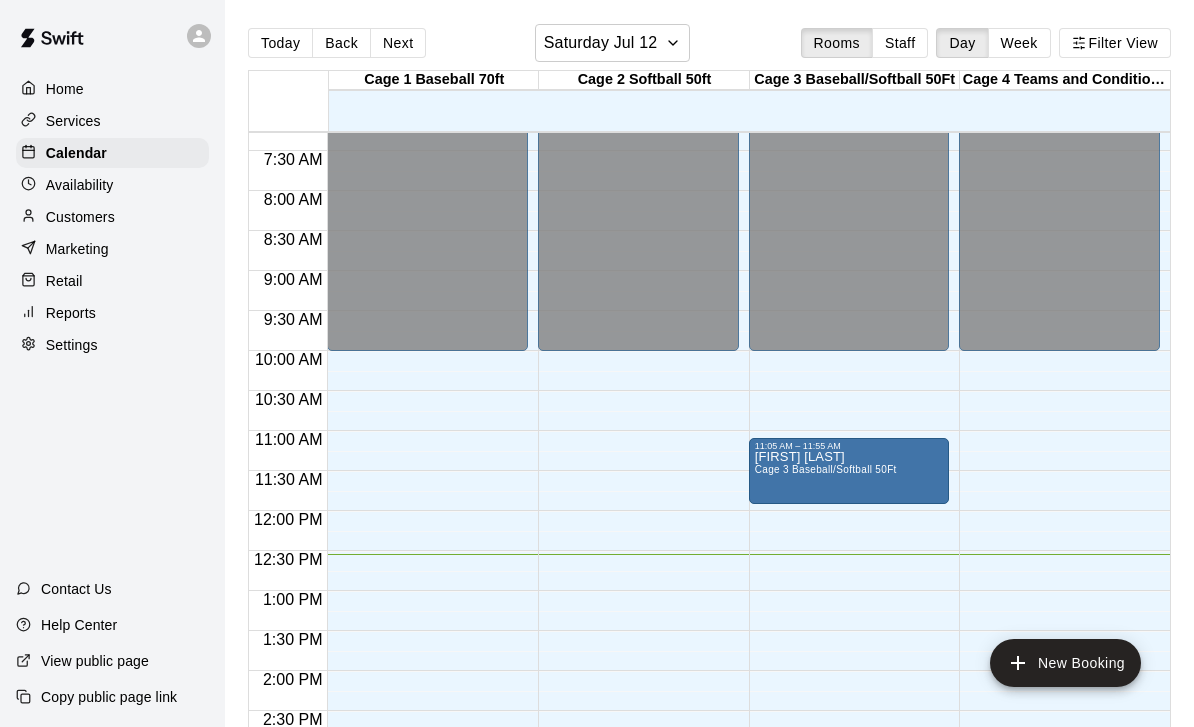 click on "New Booking" at bounding box center [1065, 663] 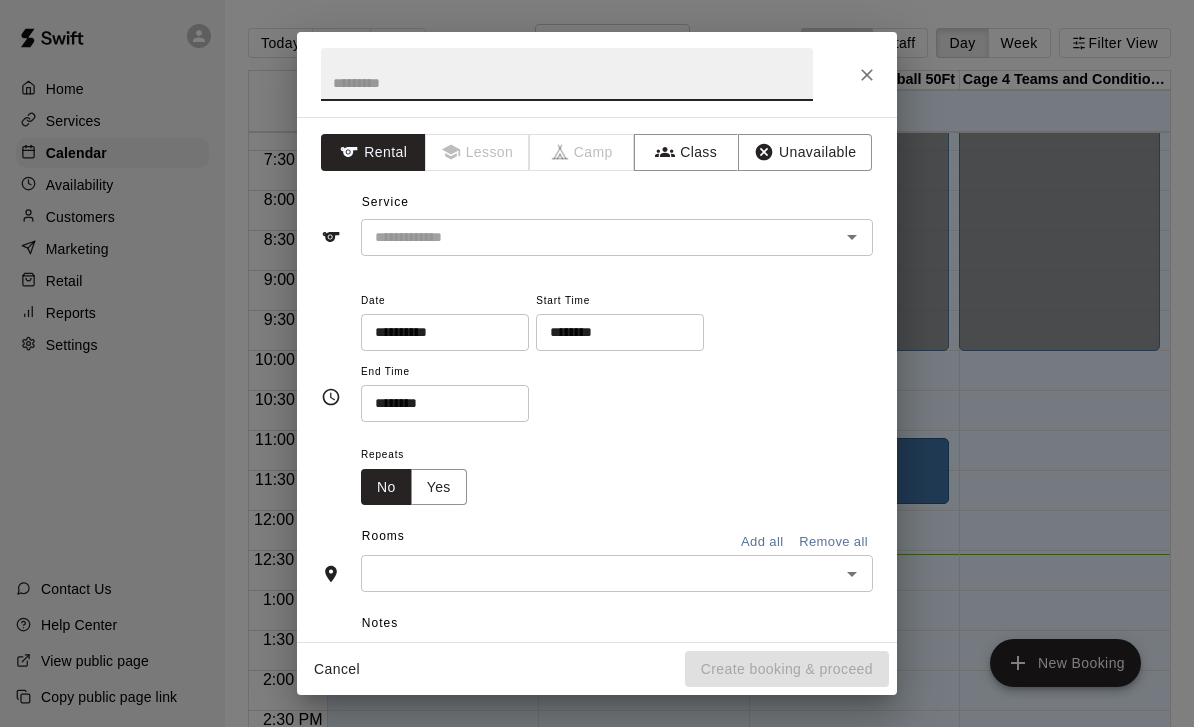 click at bounding box center [587, 237] 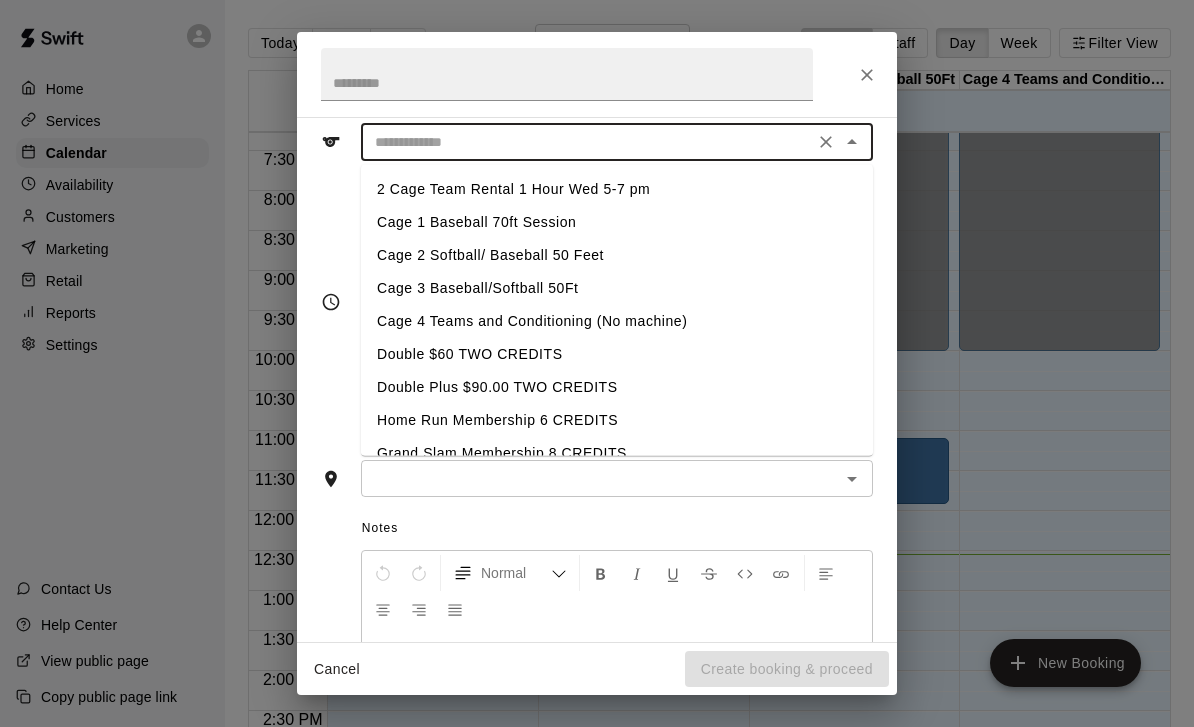 scroll, scrollTop: 103, scrollLeft: 0, axis: vertical 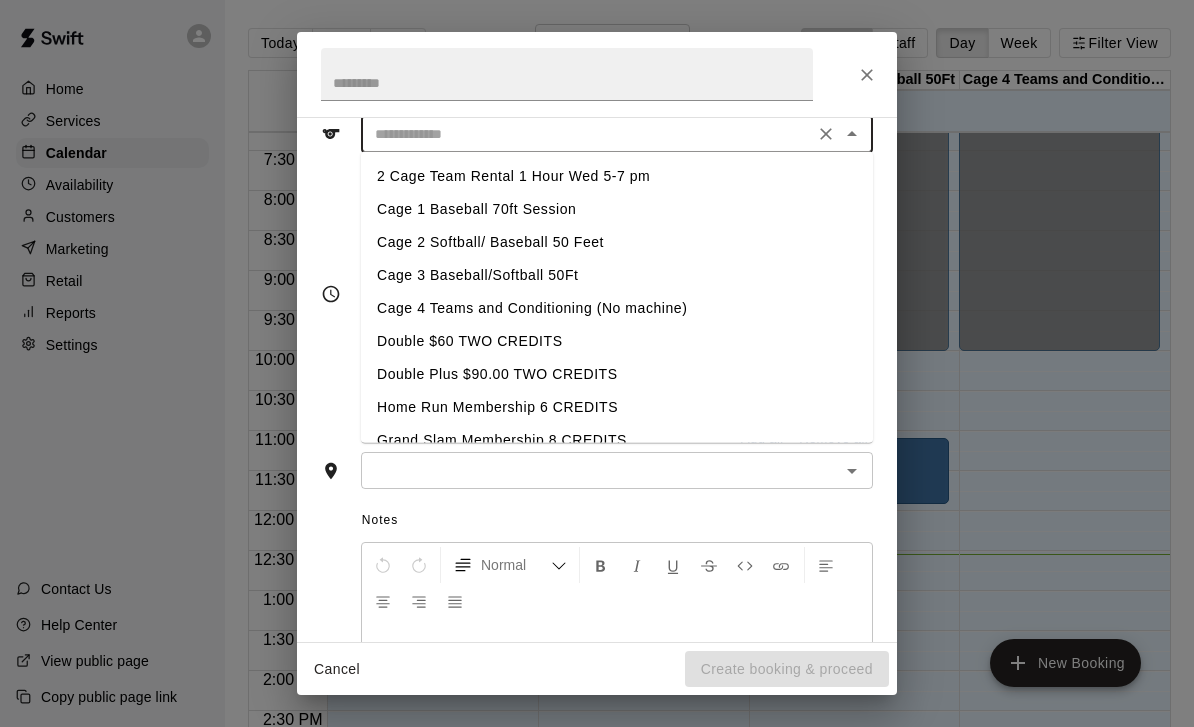click on "Cage 3 Baseball/Softball 50Ft" at bounding box center (617, 275) 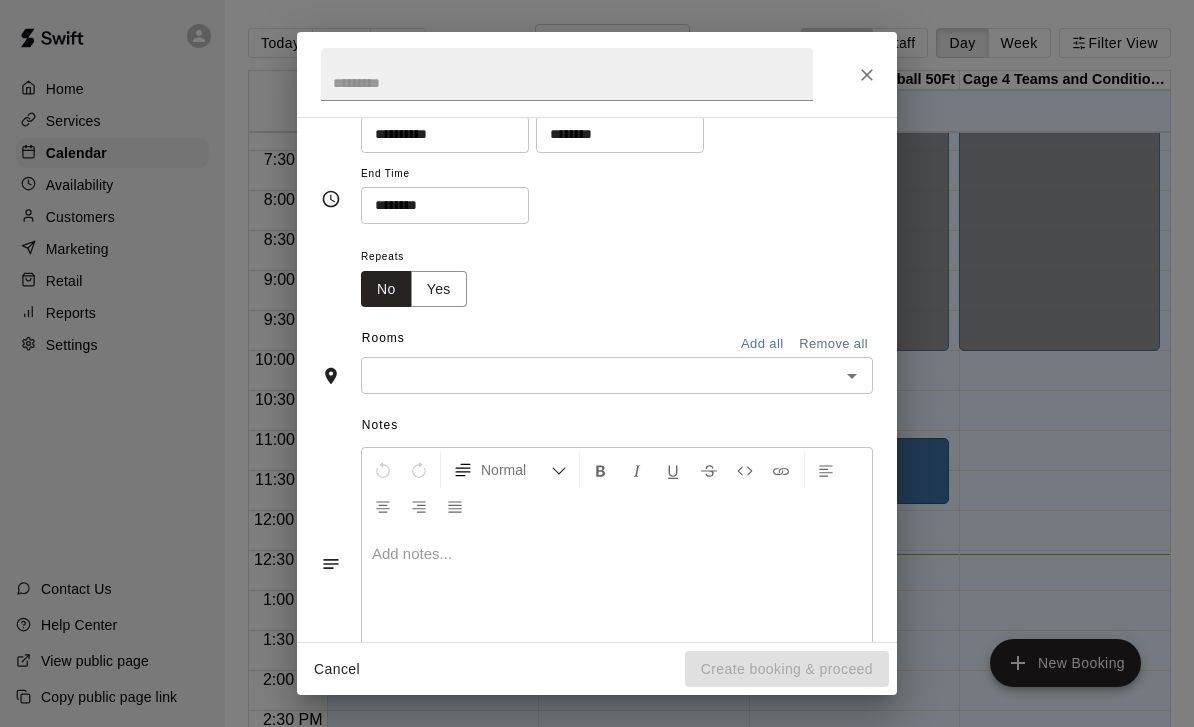 scroll, scrollTop: 197, scrollLeft: 0, axis: vertical 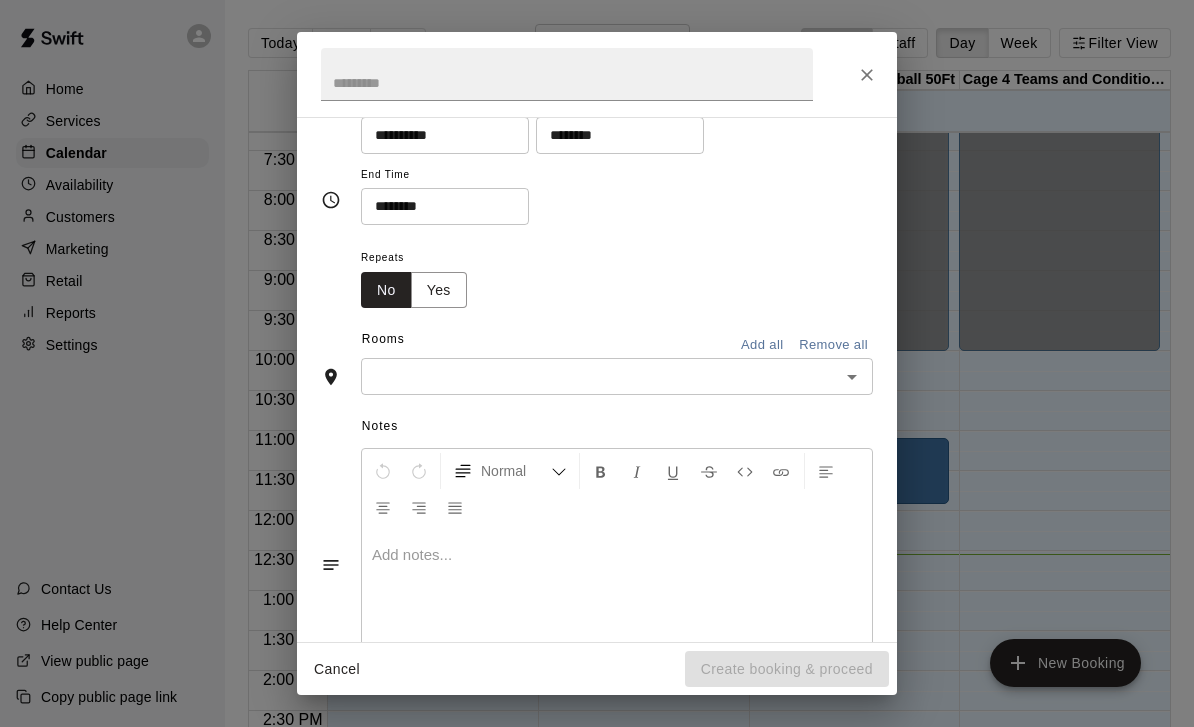 click at bounding box center [600, 376] 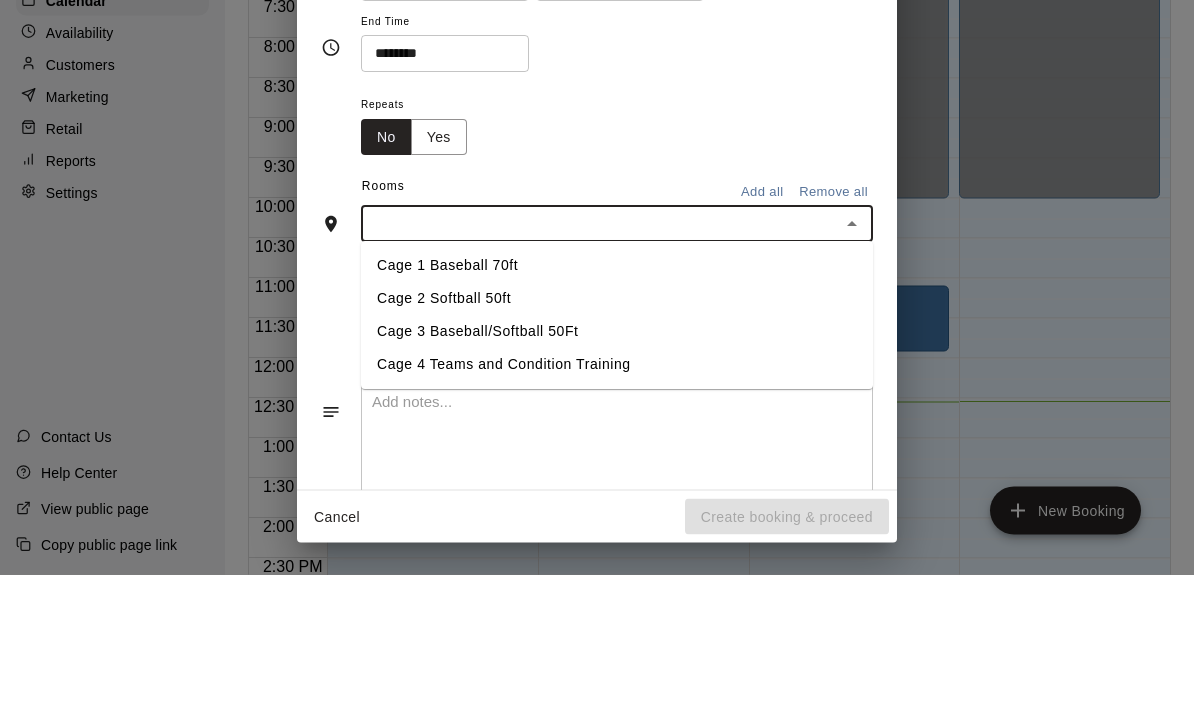 click on "Cage 3 Baseball/Softball 50Ft" at bounding box center (617, 484) 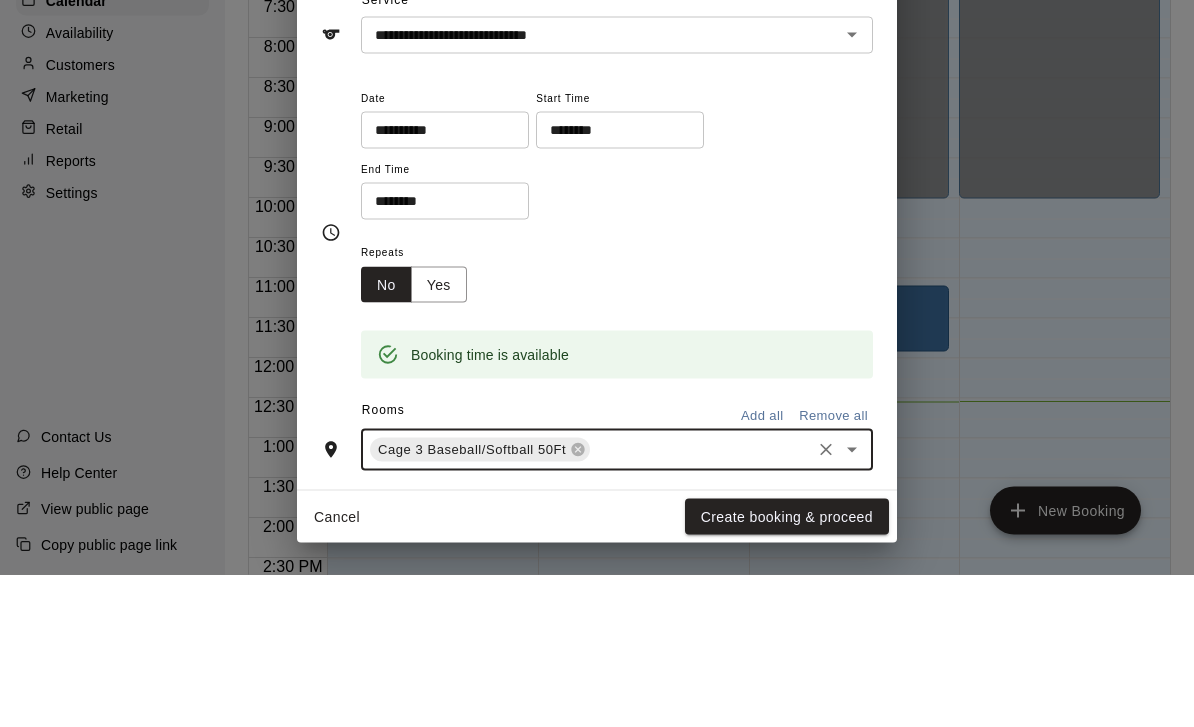 scroll, scrollTop: 47, scrollLeft: 0, axis: vertical 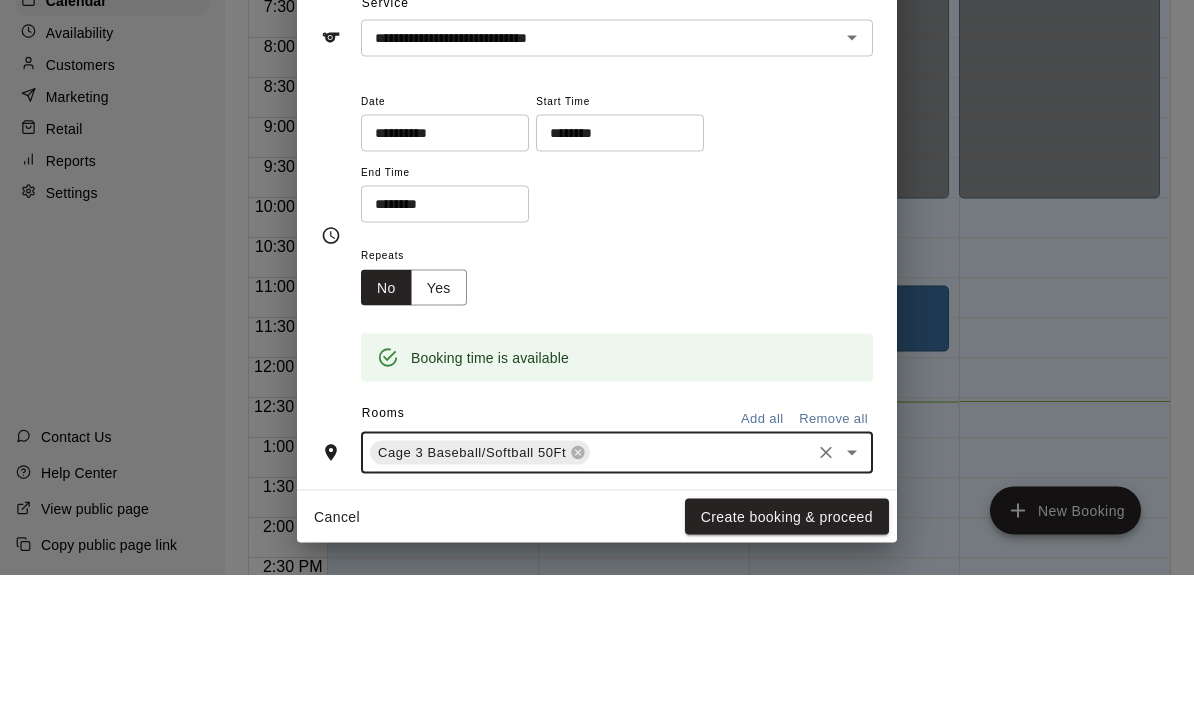 click on "********" at bounding box center [613, 285] 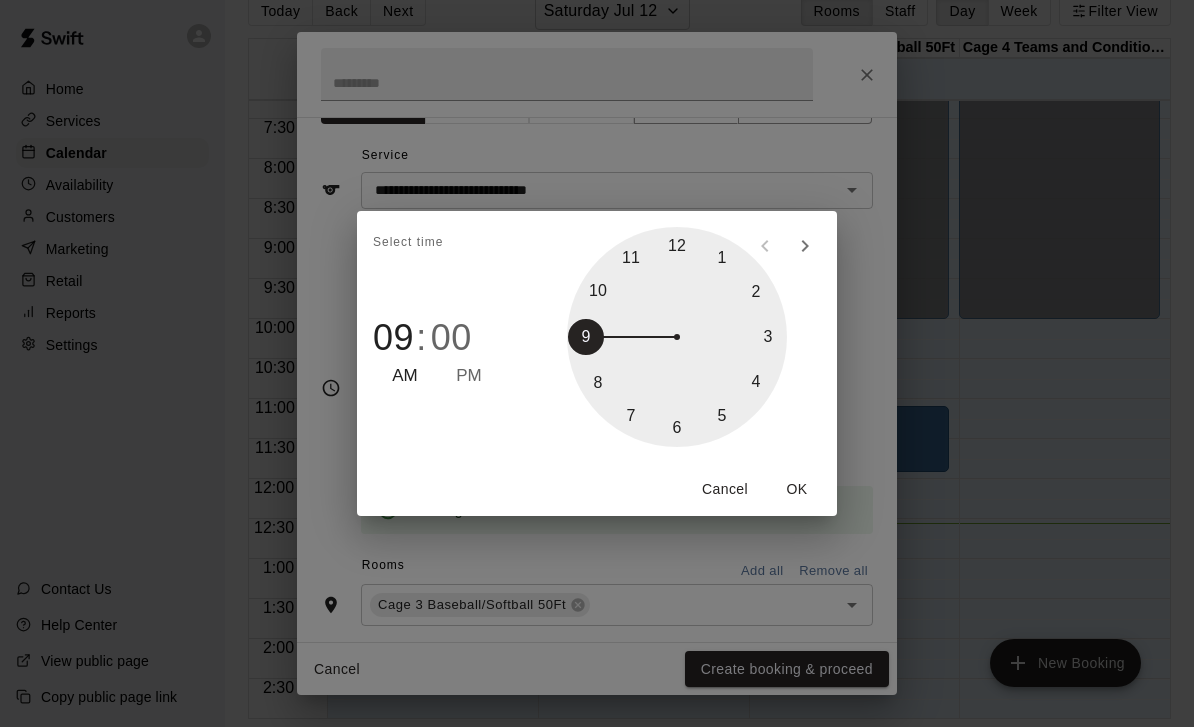 click at bounding box center [677, 337] 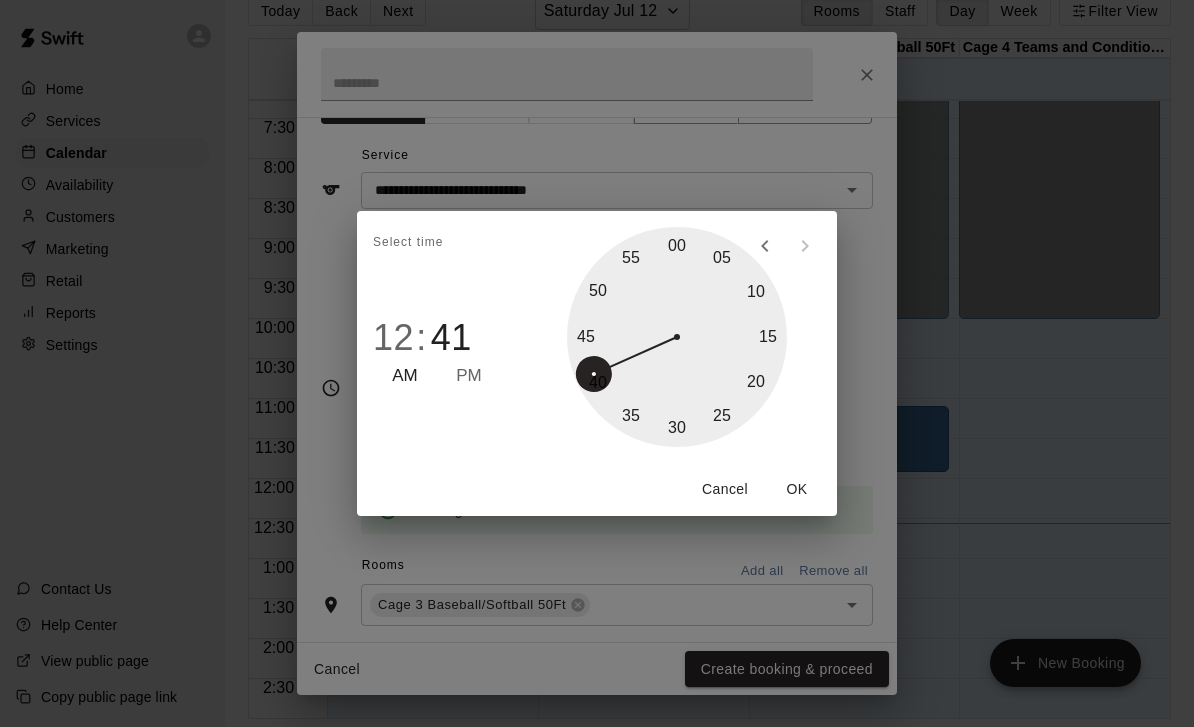 type on "********" 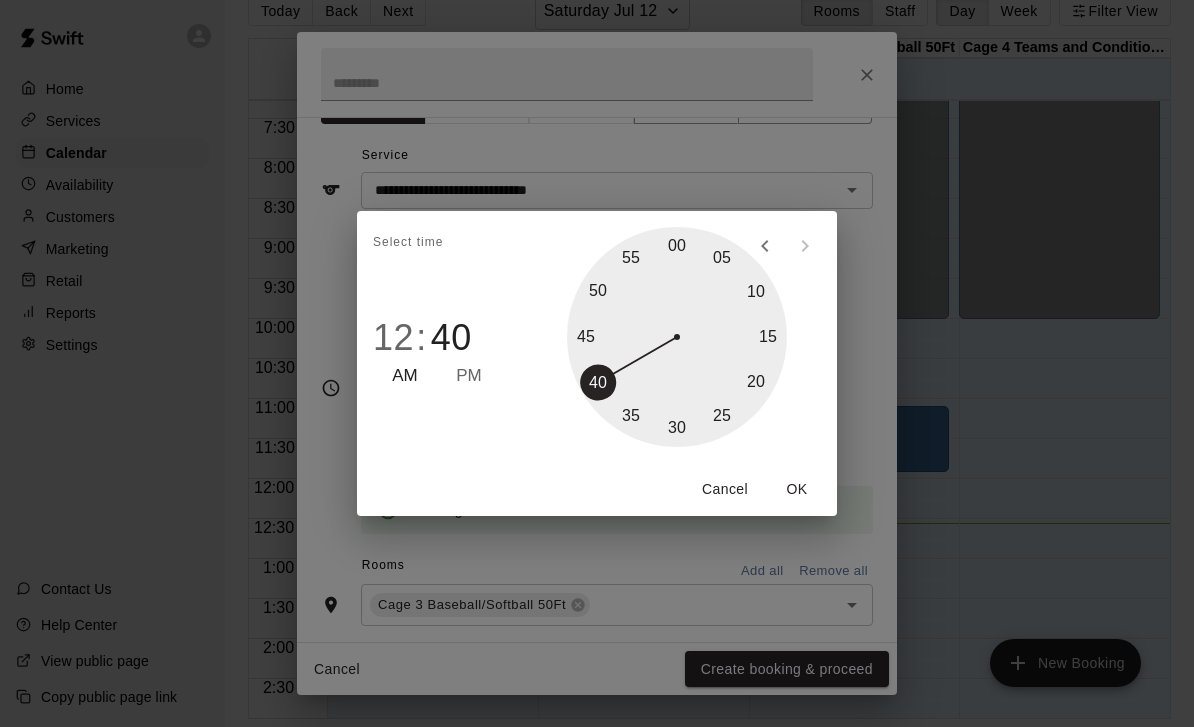 click on "OK" at bounding box center [797, 489] 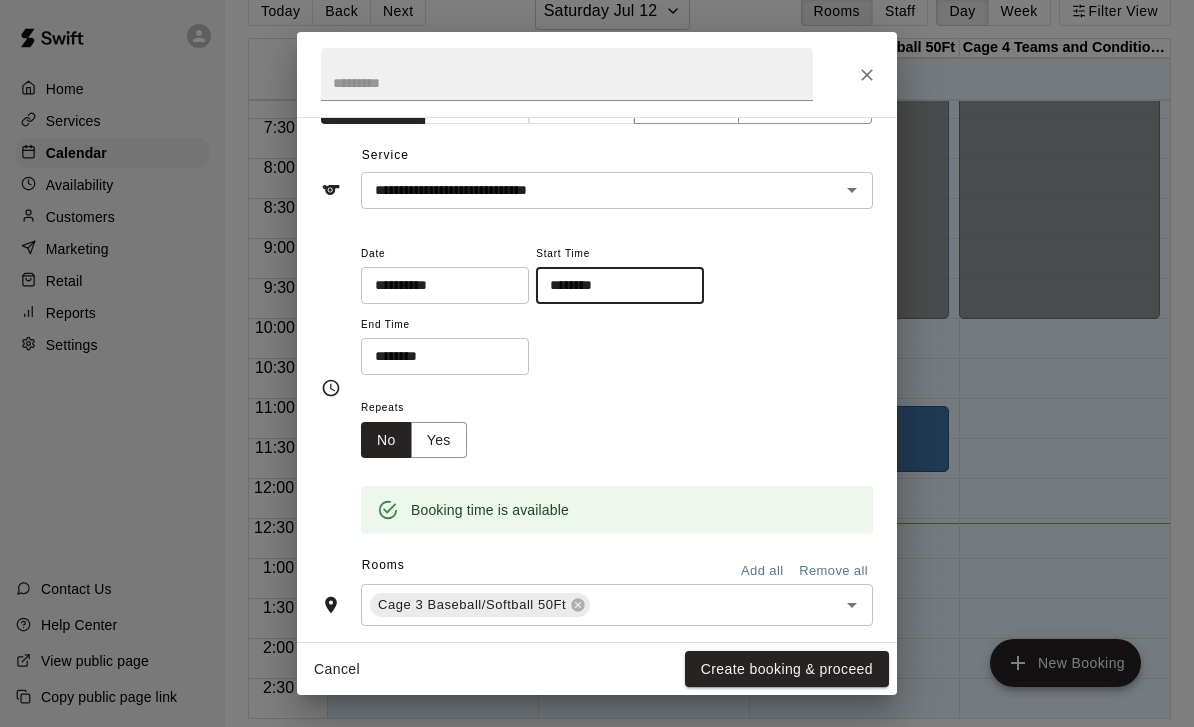 click on "********" at bounding box center [438, 356] 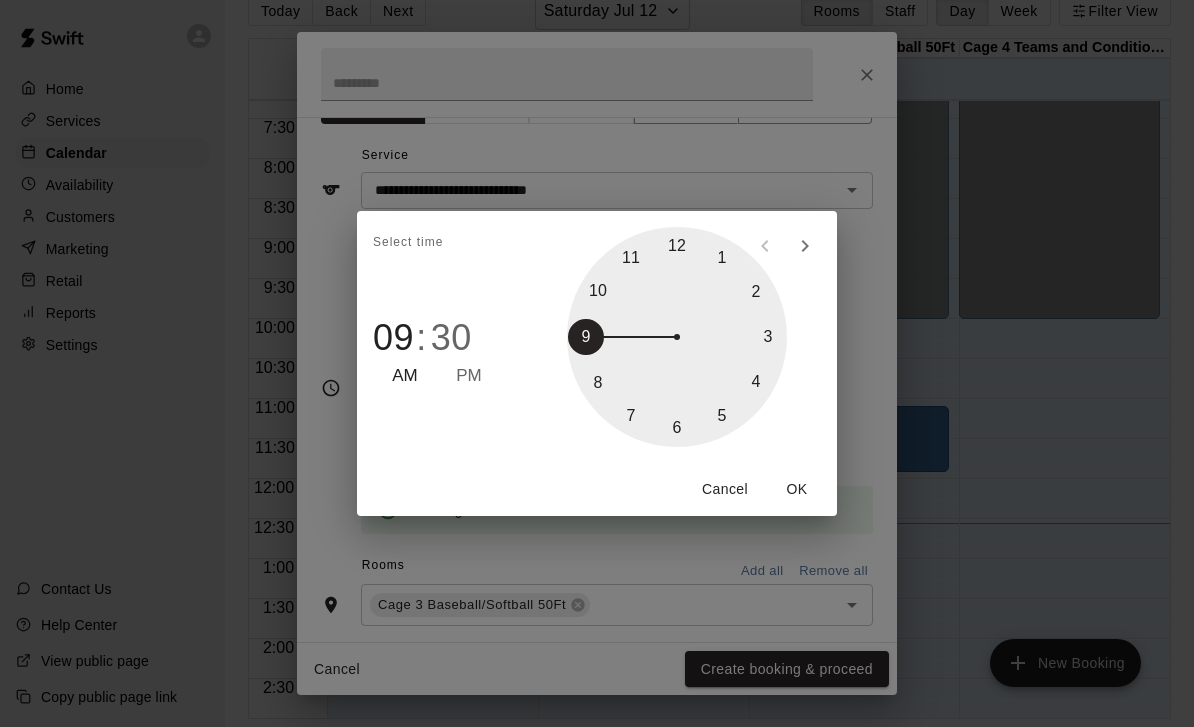 click at bounding box center [677, 337] 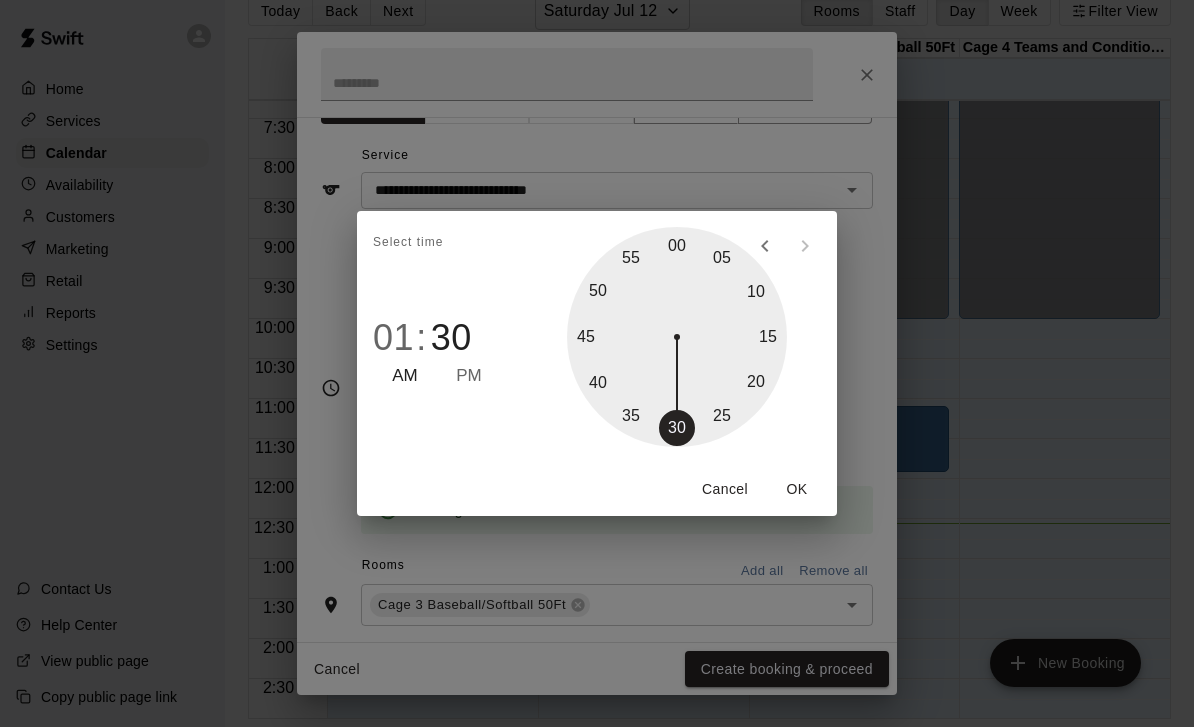 click at bounding box center (677, 337) 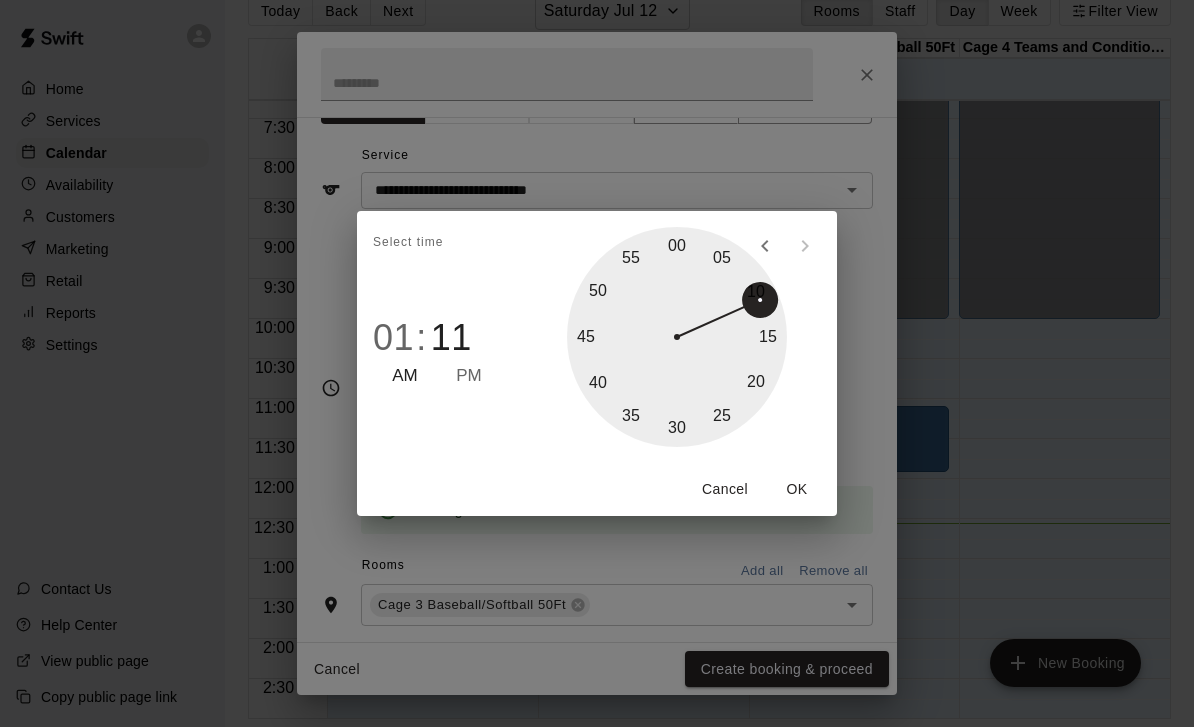 click at bounding box center (677, 337) 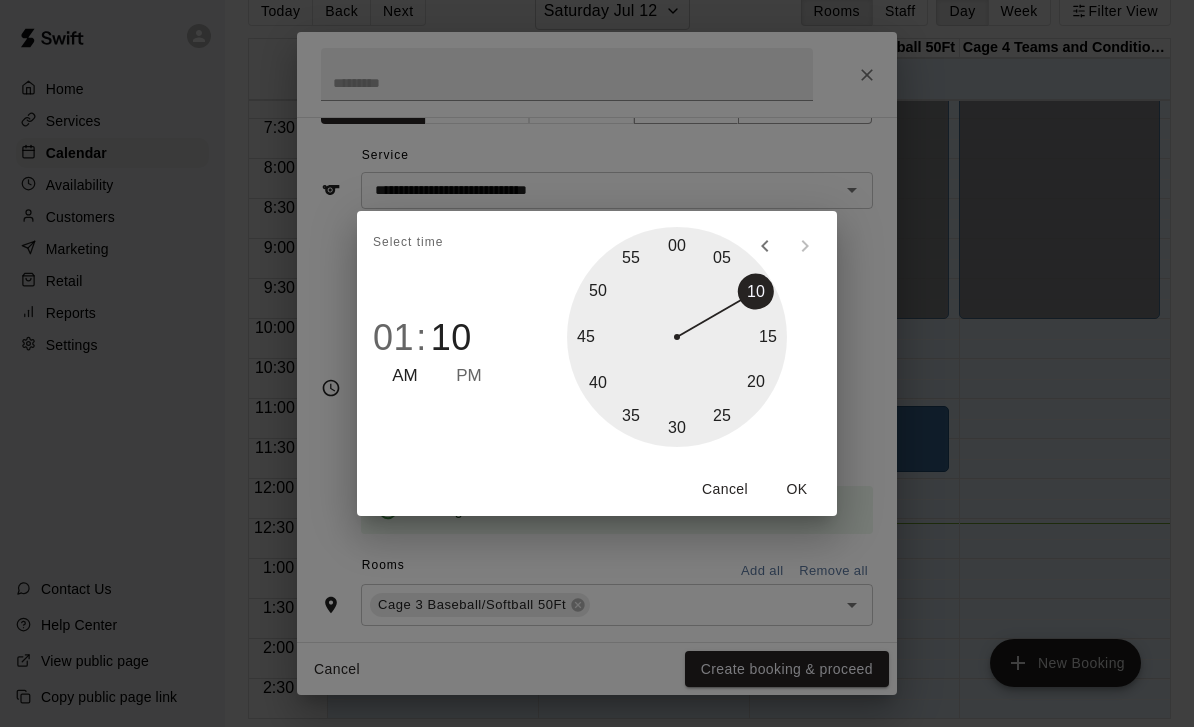 type on "********" 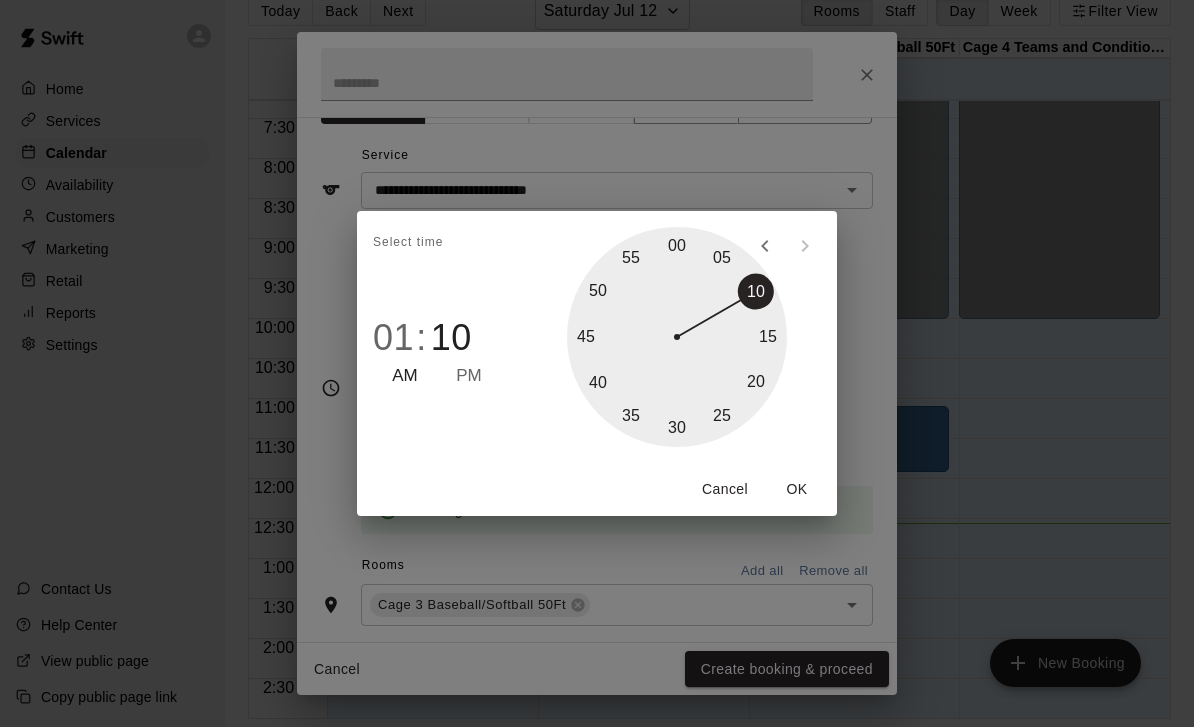click on "05 10 15 20 25 30 35 40 45 50 55 00" at bounding box center (677, 337) 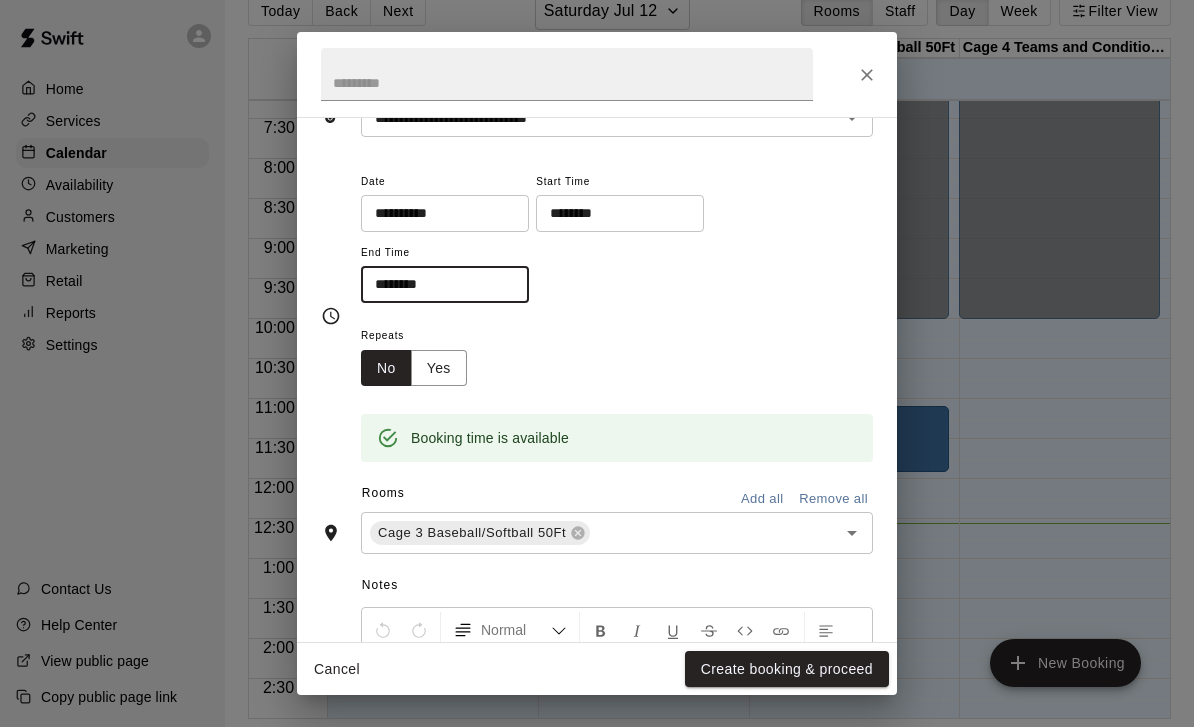 scroll, scrollTop: 252, scrollLeft: 0, axis: vertical 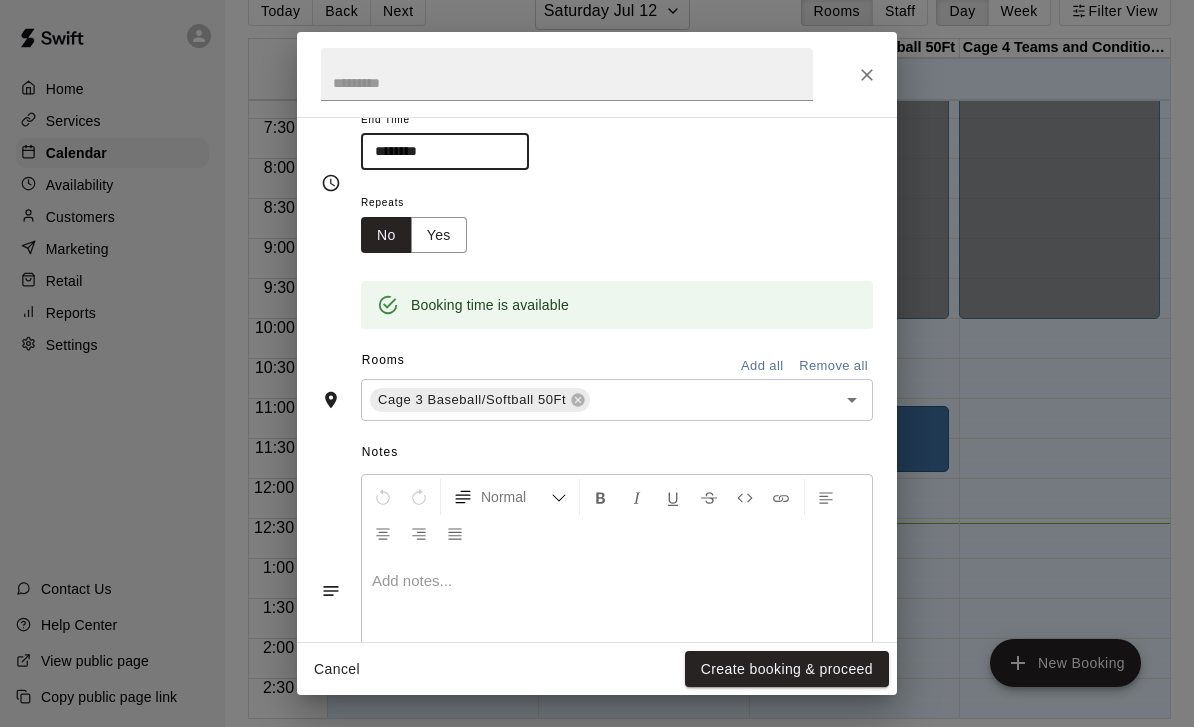 click on "Create booking & proceed" at bounding box center (787, 669) 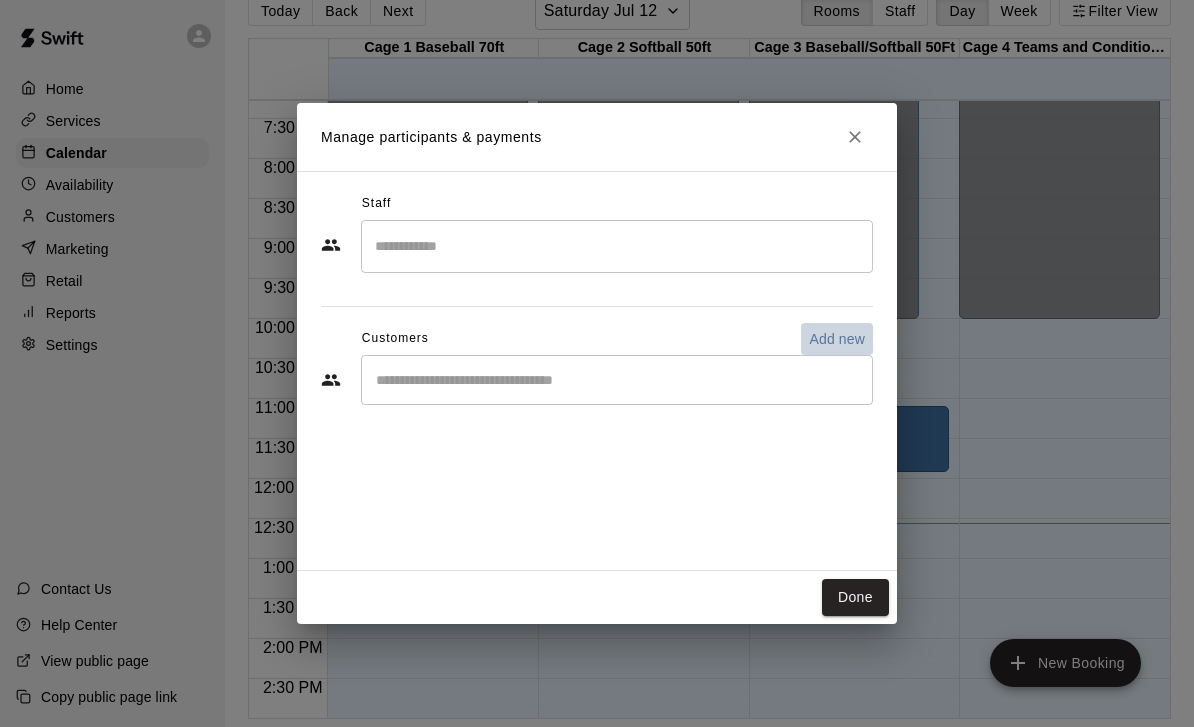 click on "Add new" at bounding box center (837, 339) 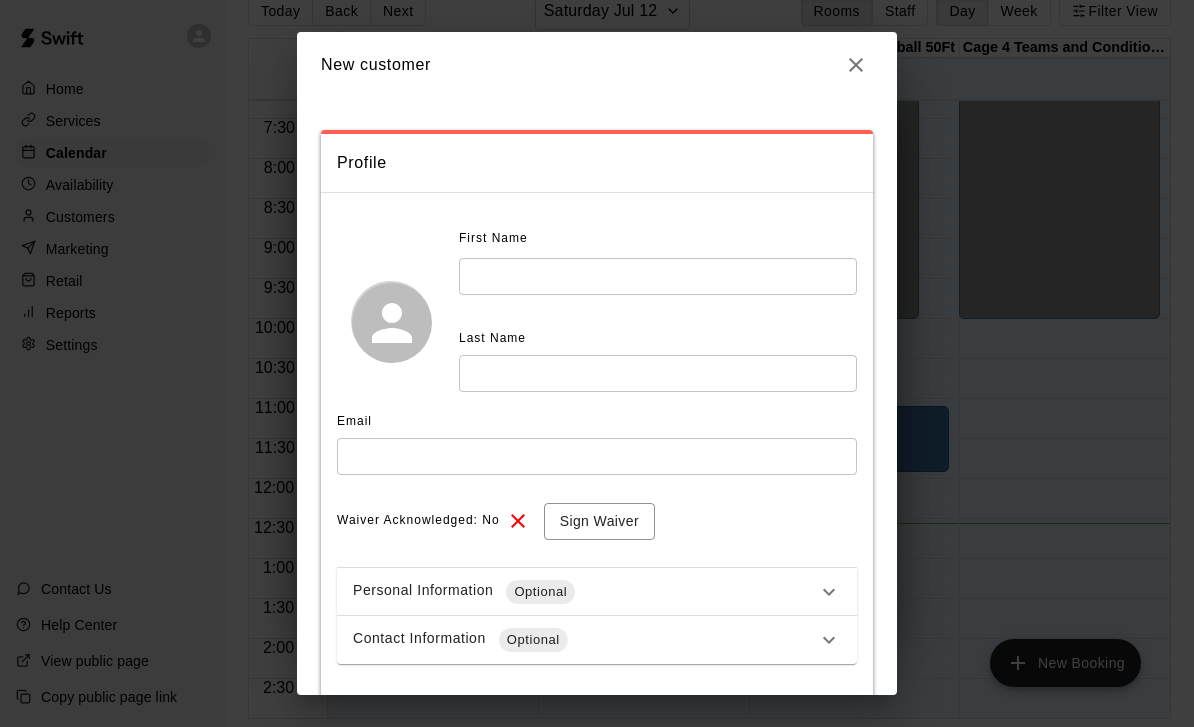 click at bounding box center (658, 276) 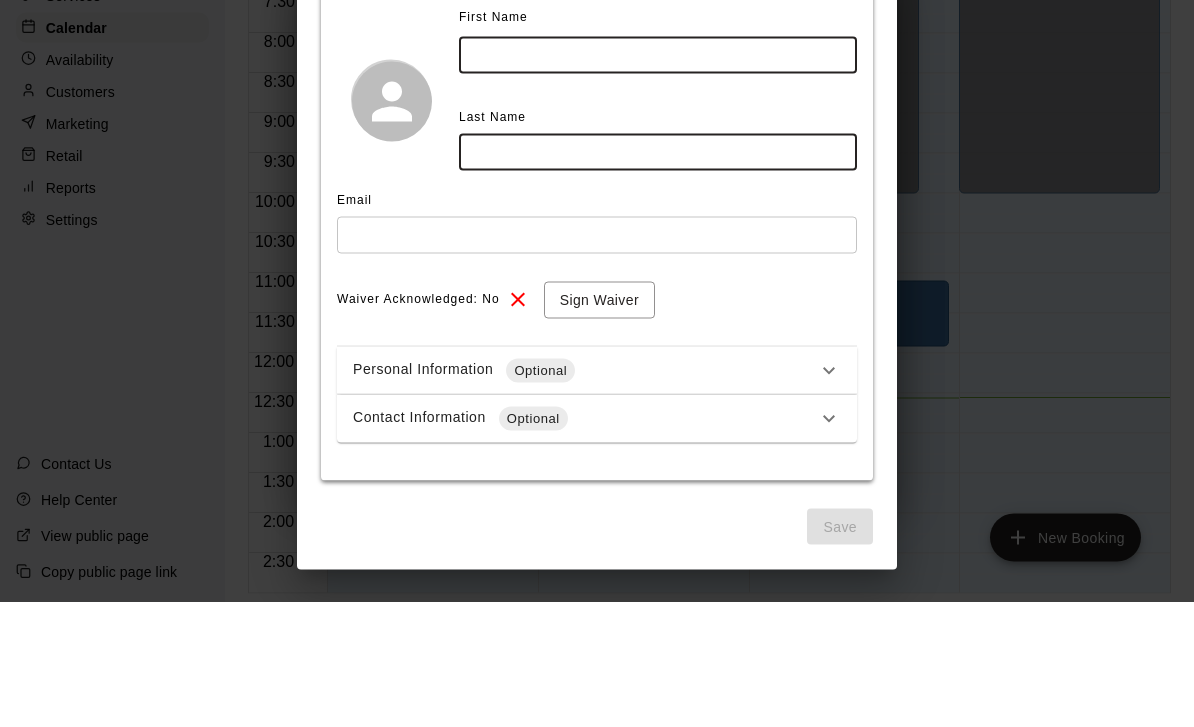scroll, scrollTop: 95, scrollLeft: 0, axis: vertical 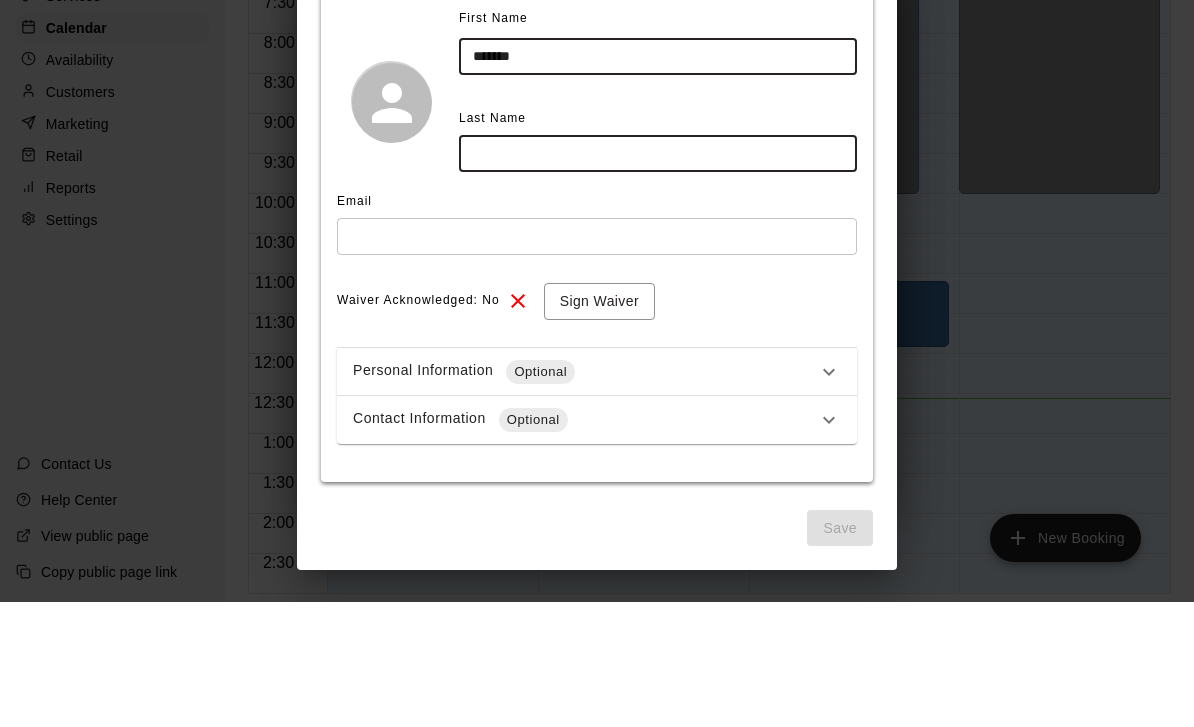 type on "*******" 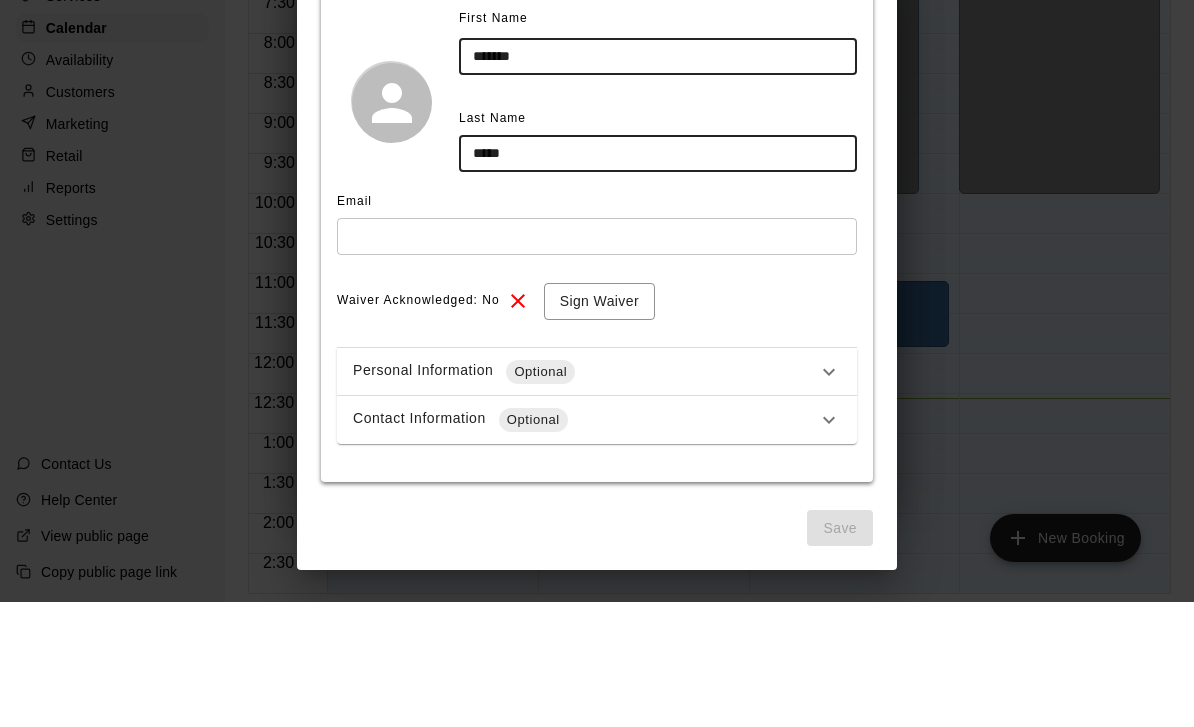 type on "*****" 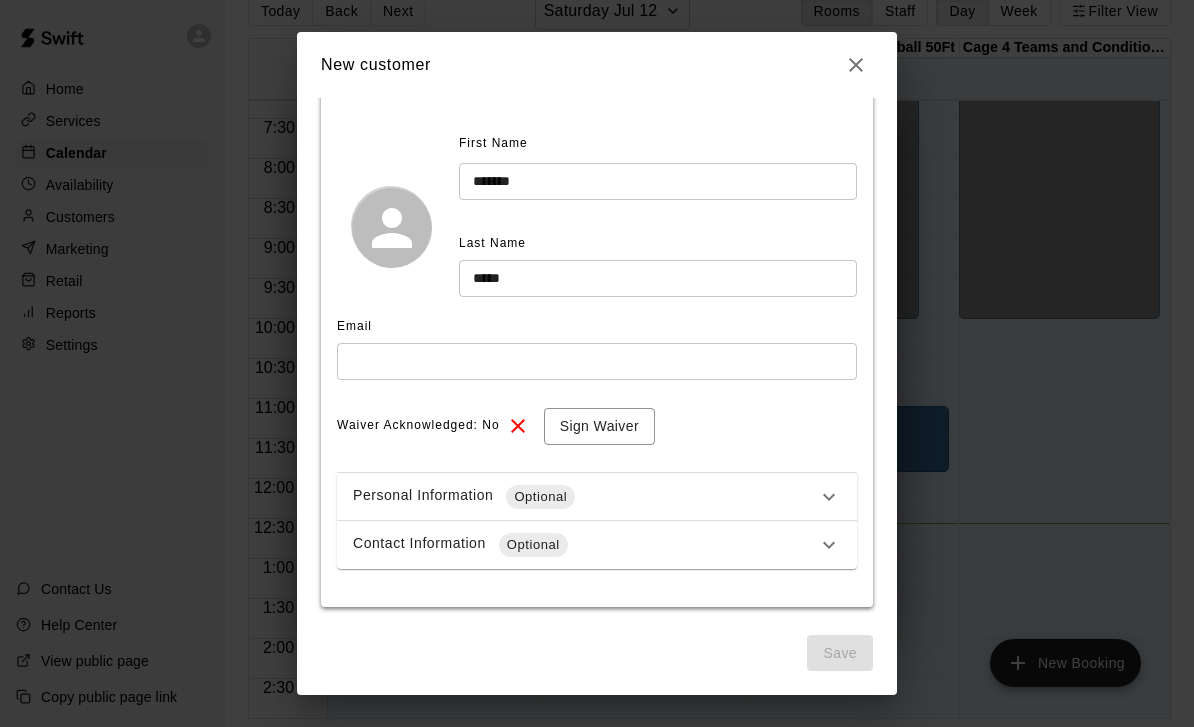 click at bounding box center [597, 361] 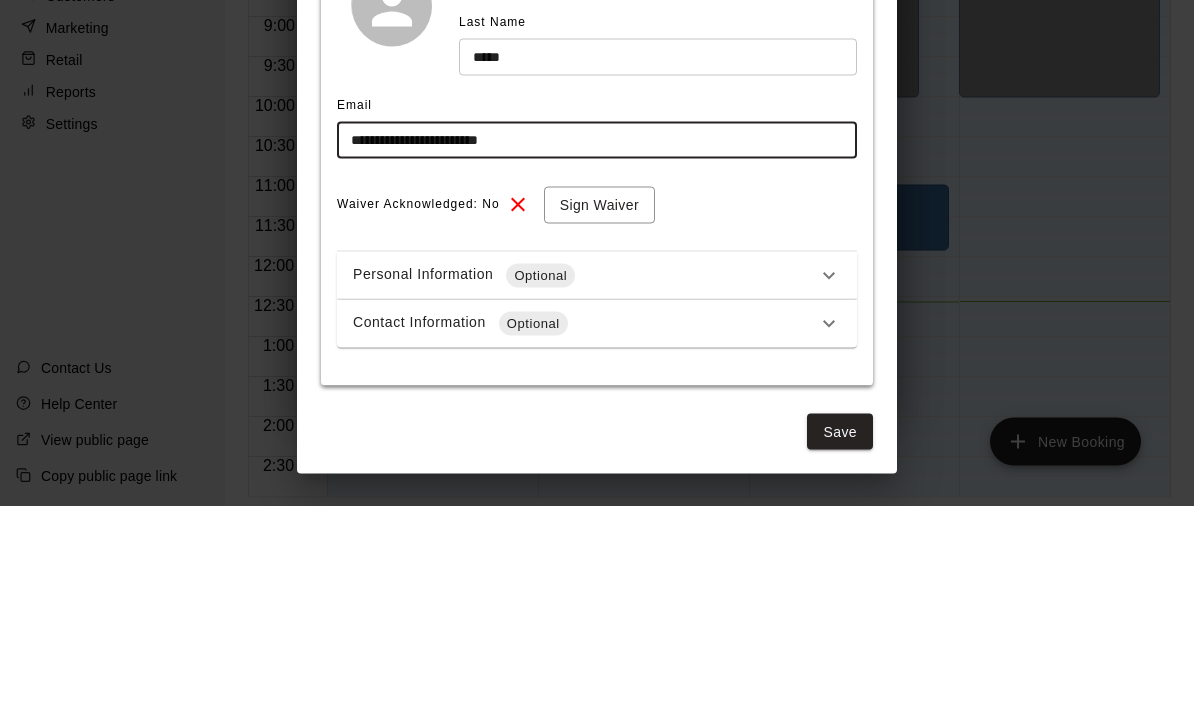 type on "**********" 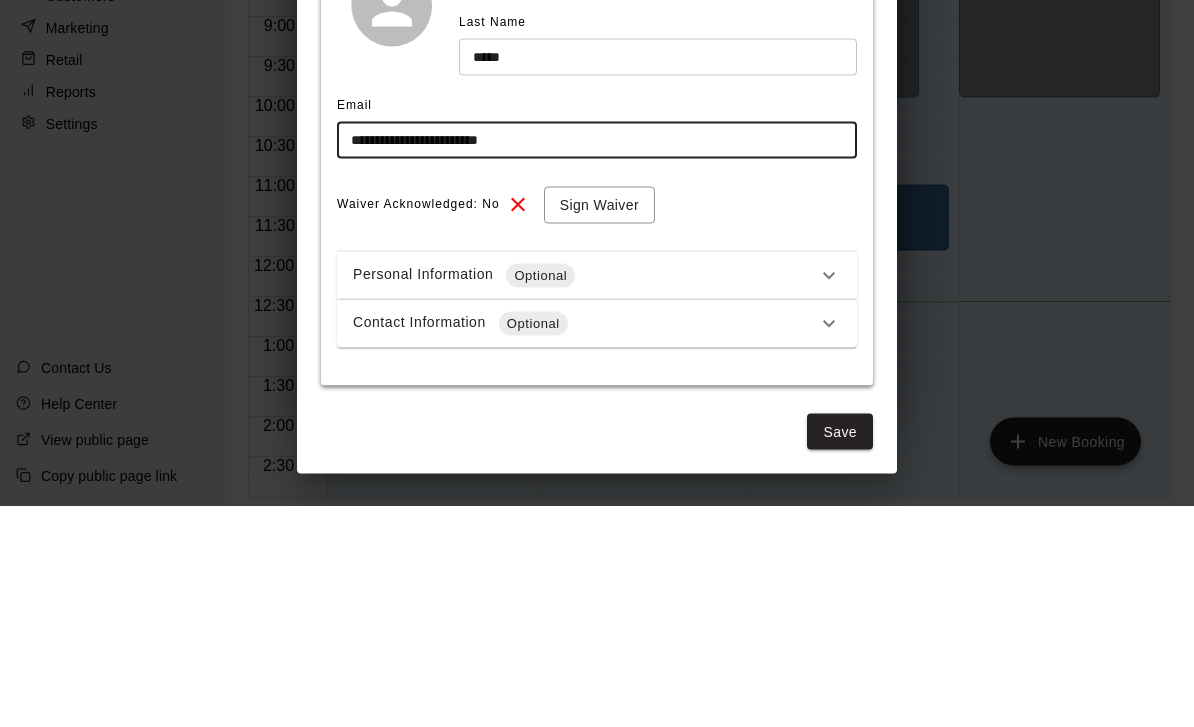 click on "Sign Waiver" at bounding box center [599, 426] 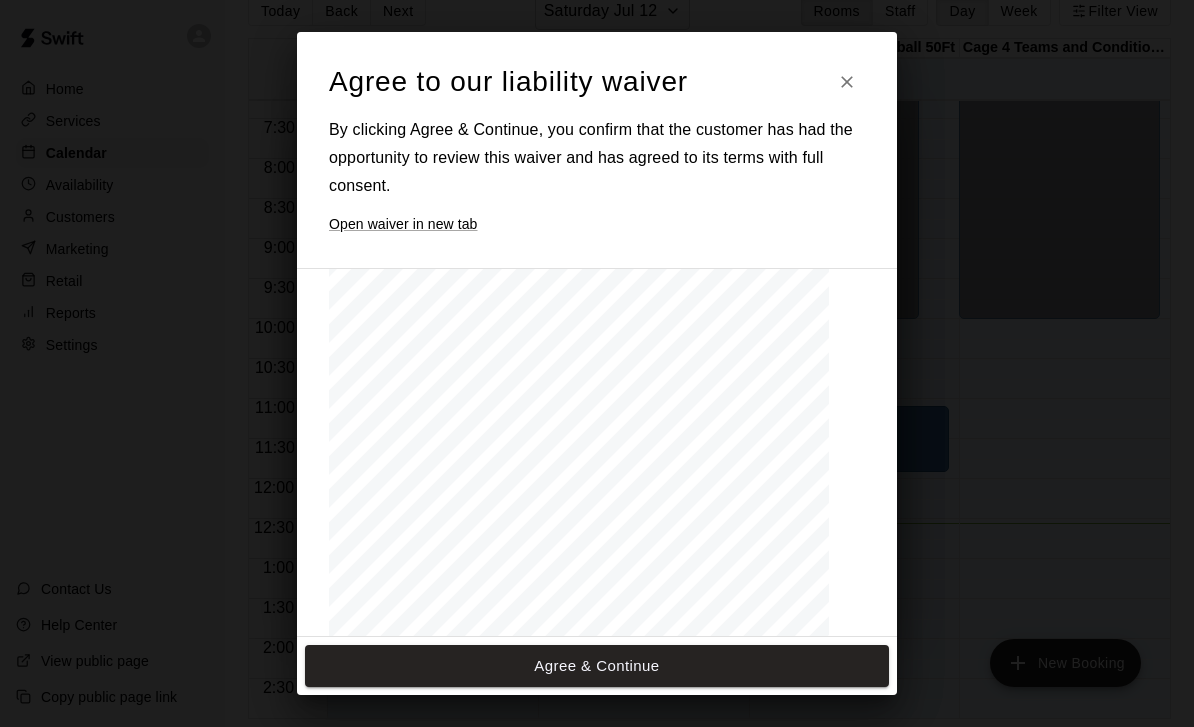 scroll, scrollTop: 2704, scrollLeft: 0, axis: vertical 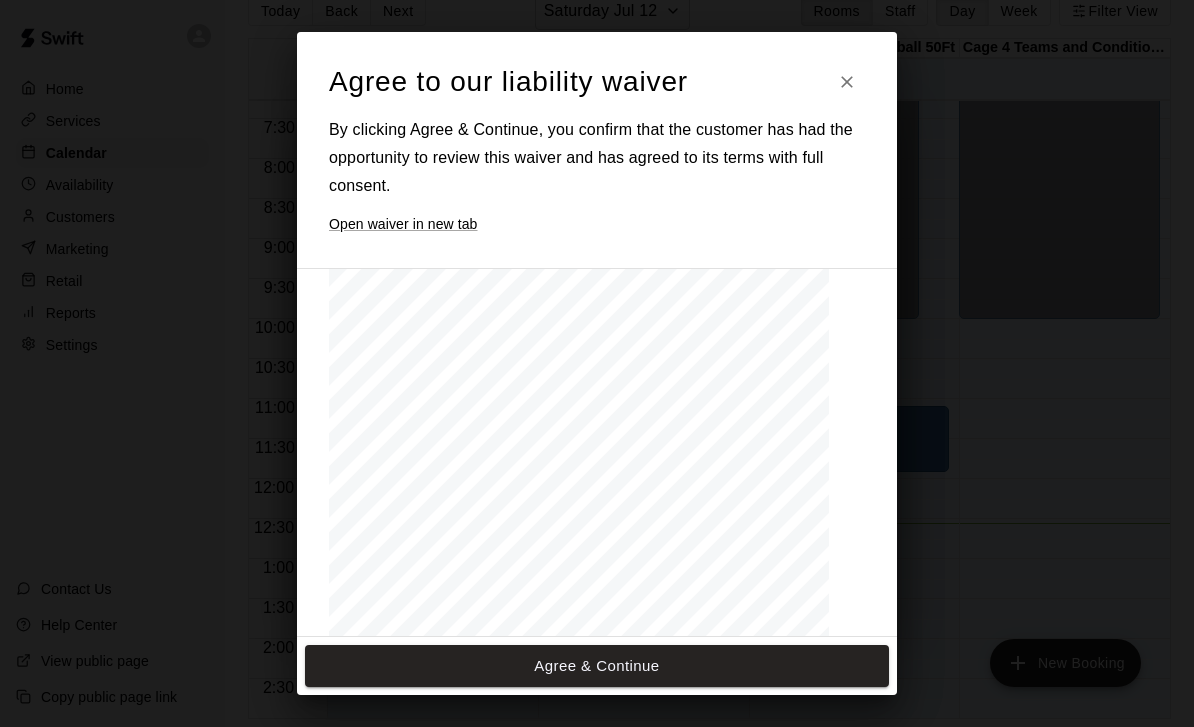 click on "Photo Release Waiver I, the undersigned, hereby grant permission to The Cages HD its representatives, and employees the right to take photographs and videos of me for the use of marketing purposes. I hereby waive any right to inspect or approve the finished photographs or videos or any printed or electronic matter that may be used with them now or in the future, whether that use is known to me or unknown. I waive any right to<bos> royalties or other compensation arising from or related to the use of the photographs or videos. I am 18 years of age or older and am competent to contract in my own name. I have read this release before signing below and I fully understand the contents, meaning, and impact of this release. Signature: ________________________ Date: ________________ If the person signing is under age 18, there must be consent by a parent or guardian as follows: I hereby certify that I am the parent or guardian of _______________________, named above, person. Date: ________________" at bounding box center [579, 492] 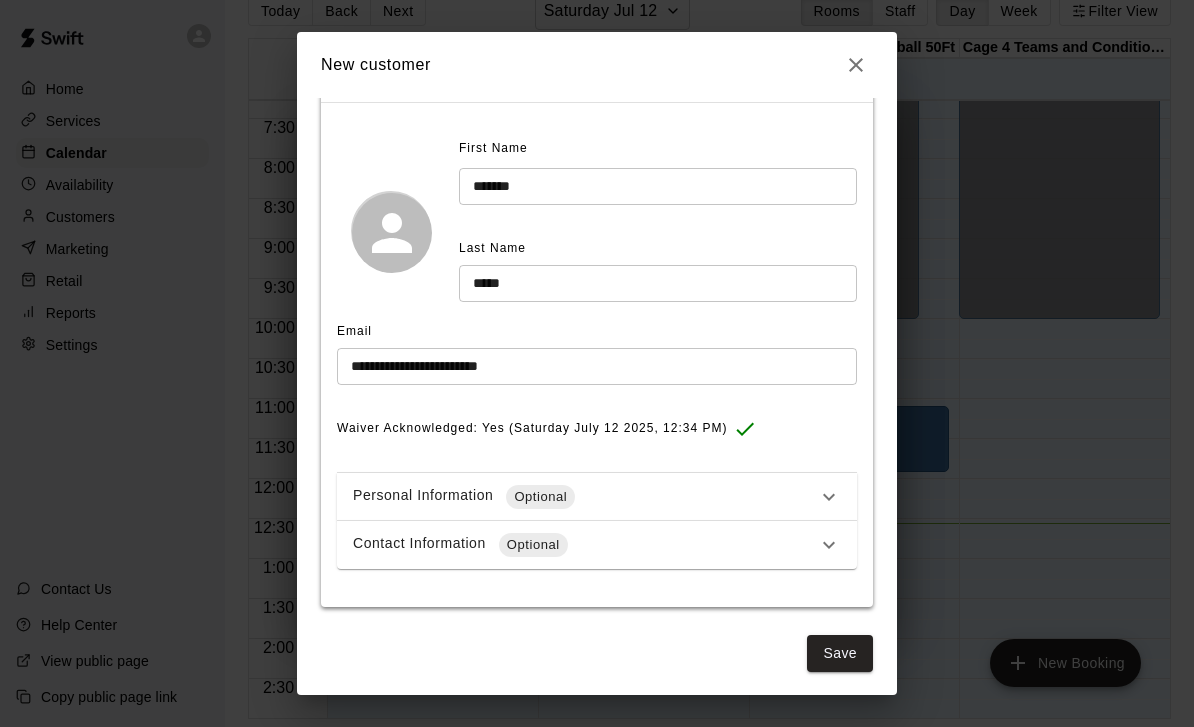 click on "Save" at bounding box center (840, 653) 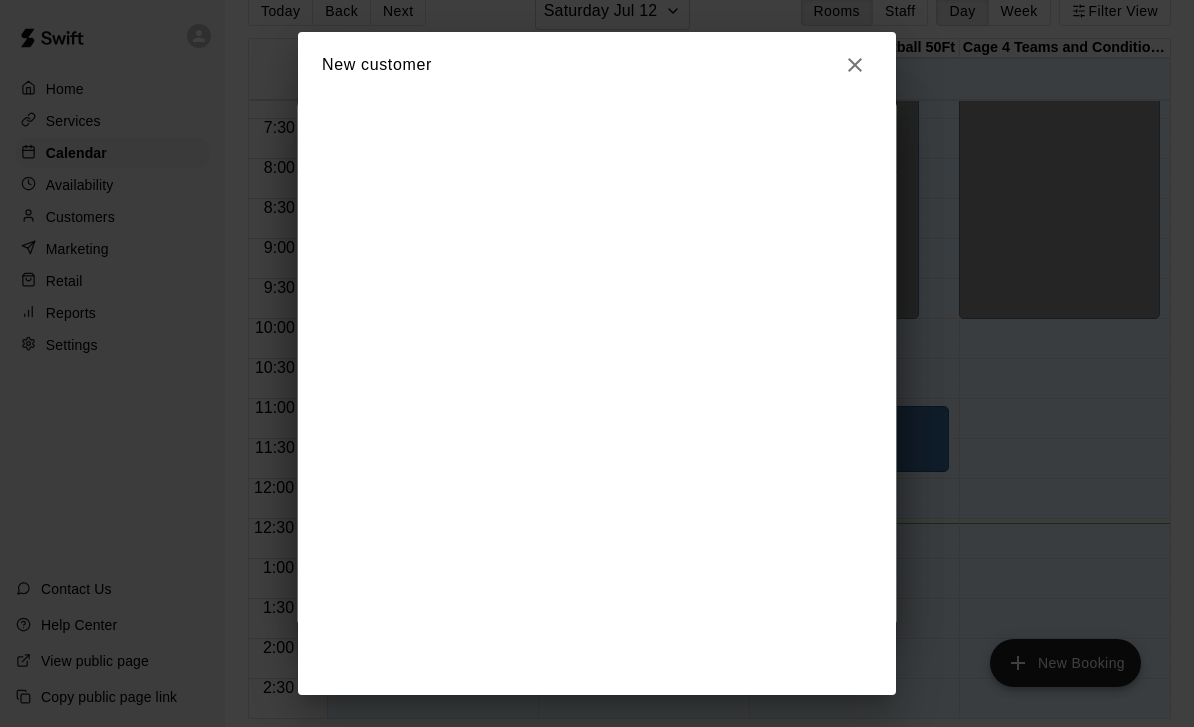 scroll, scrollTop: 73, scrollLeft: 0, axis: vertical 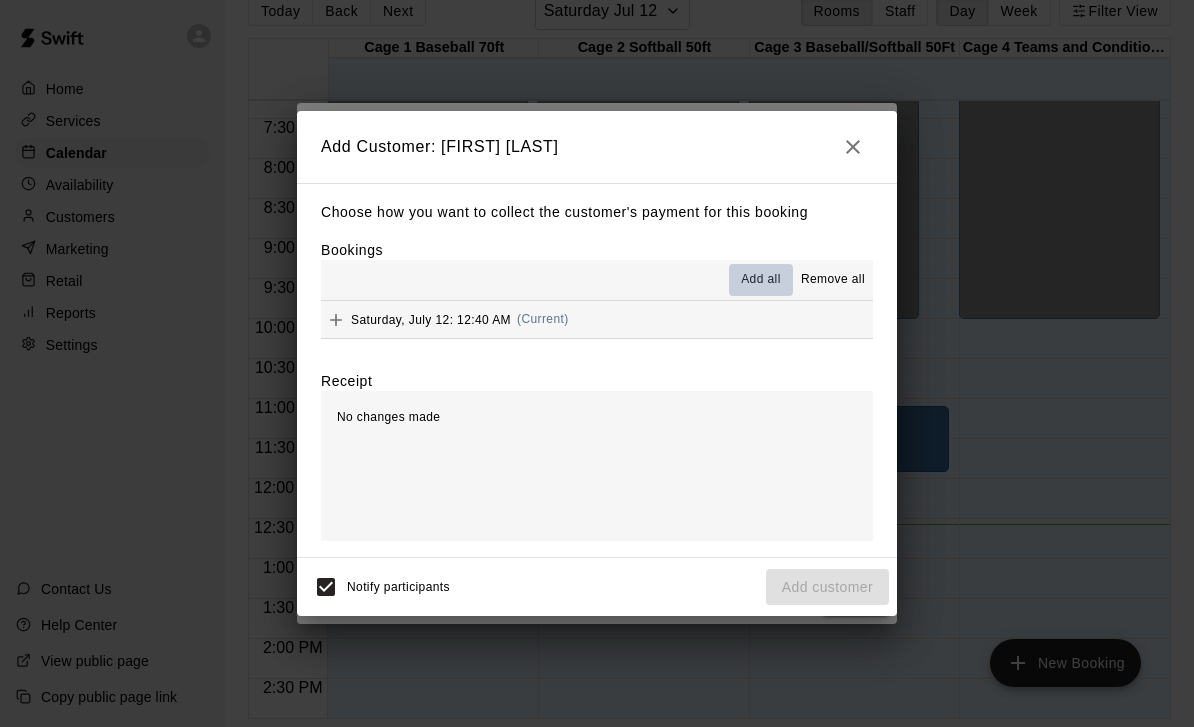 click on "Add all" at bounding box center (761, 280) 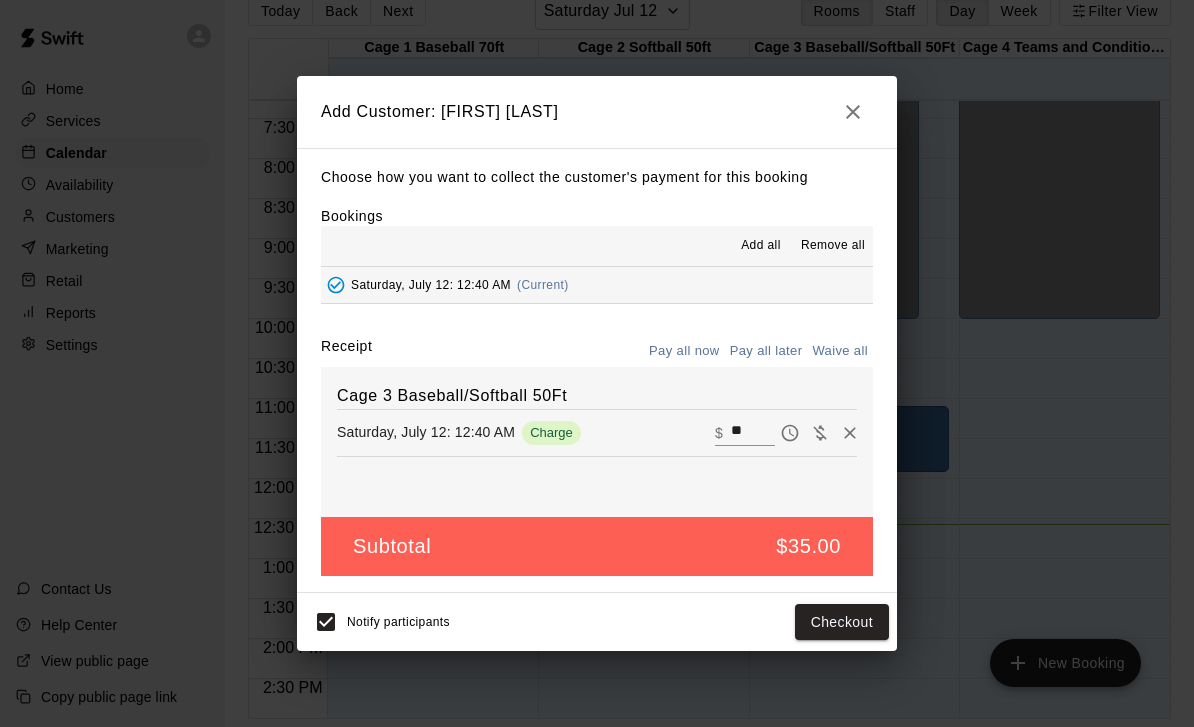 click on "Checkout" at bounding box center (842, 622) 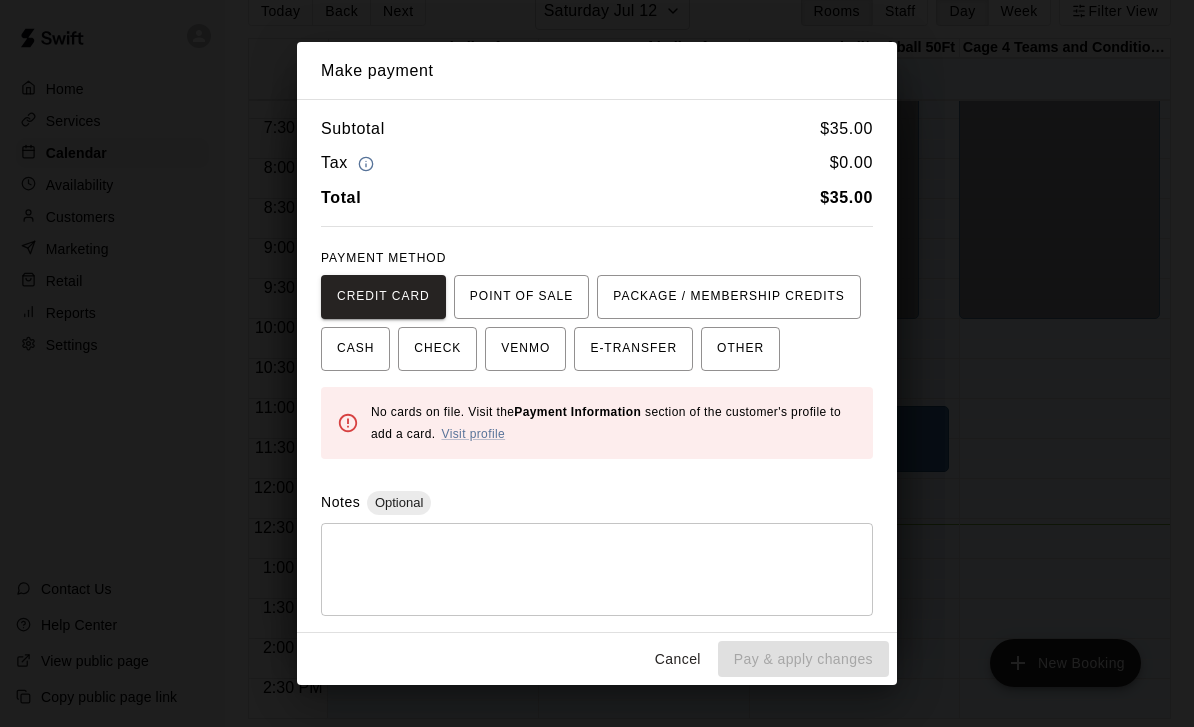 click on "OTHER" at bounding box center [740, 349] 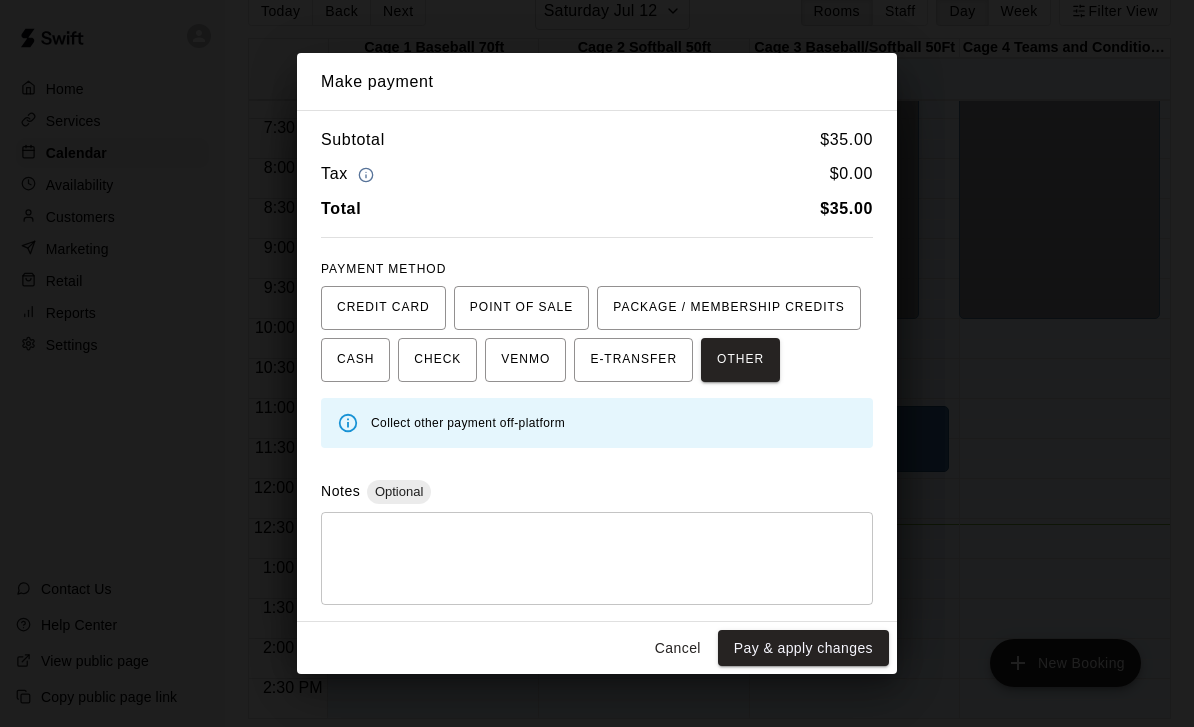click on "Pay & apply changes" at bounding box center (803, 648) 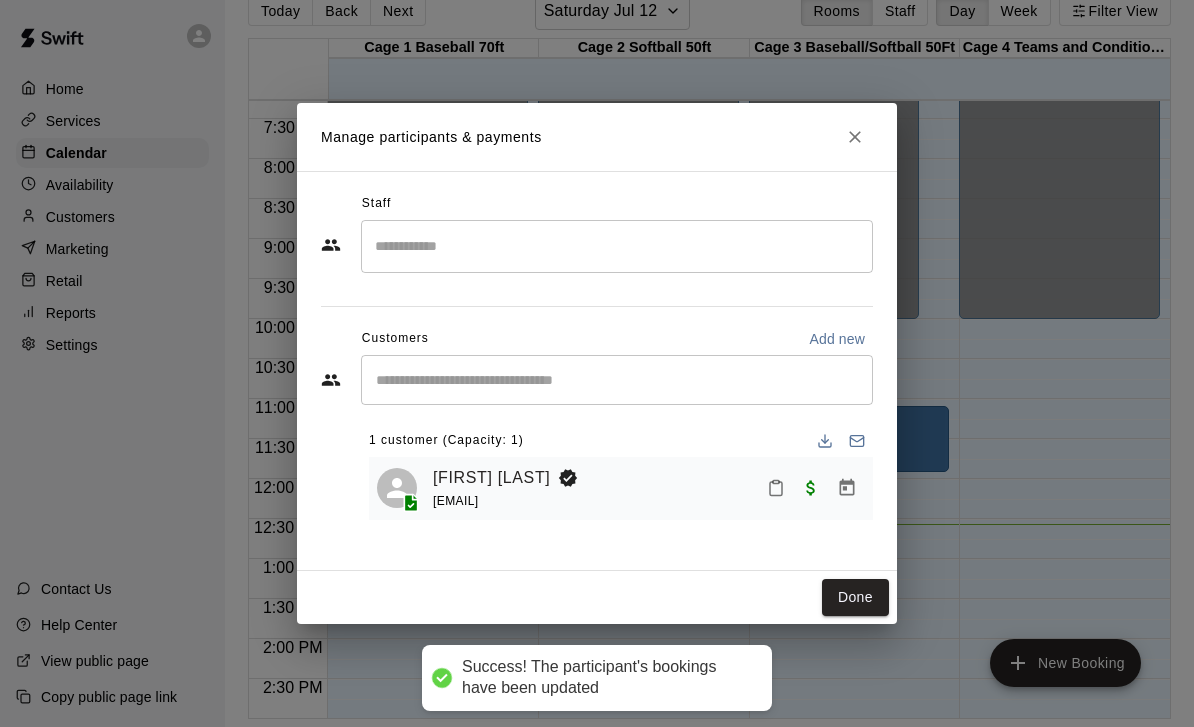 click on "Done" at bounding box center [855, 597] 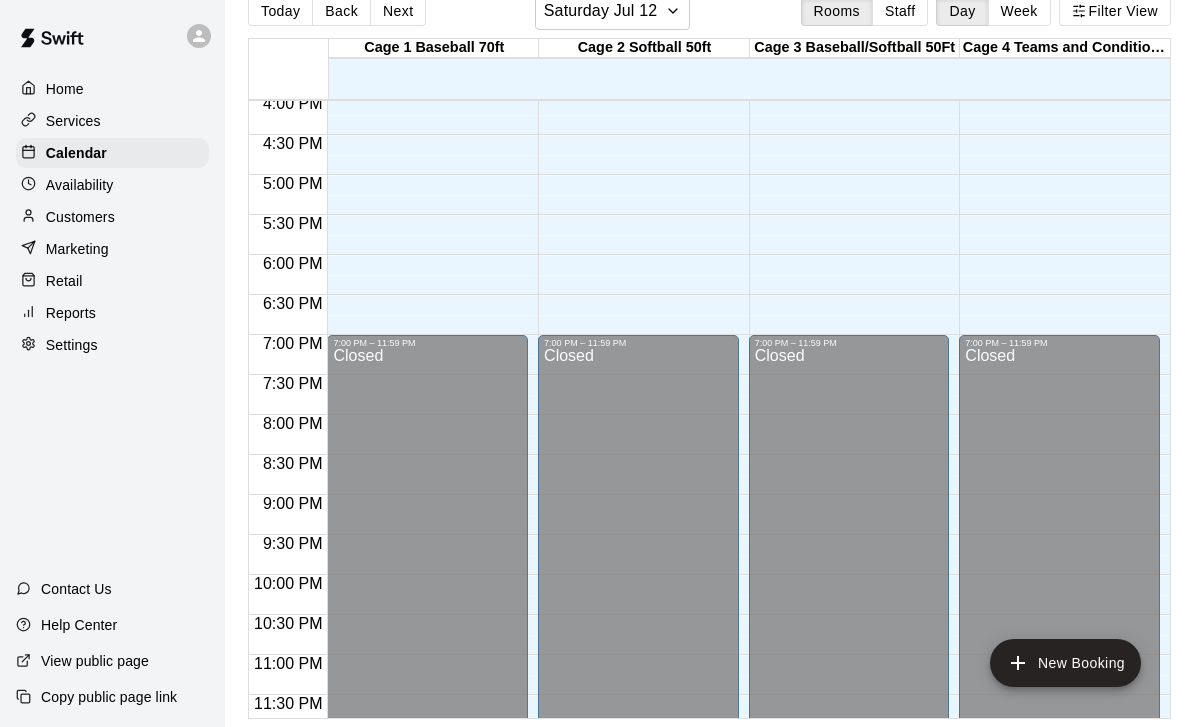 scroll, scrollTop: 1240, scrollLeft: 0, axis: vertical 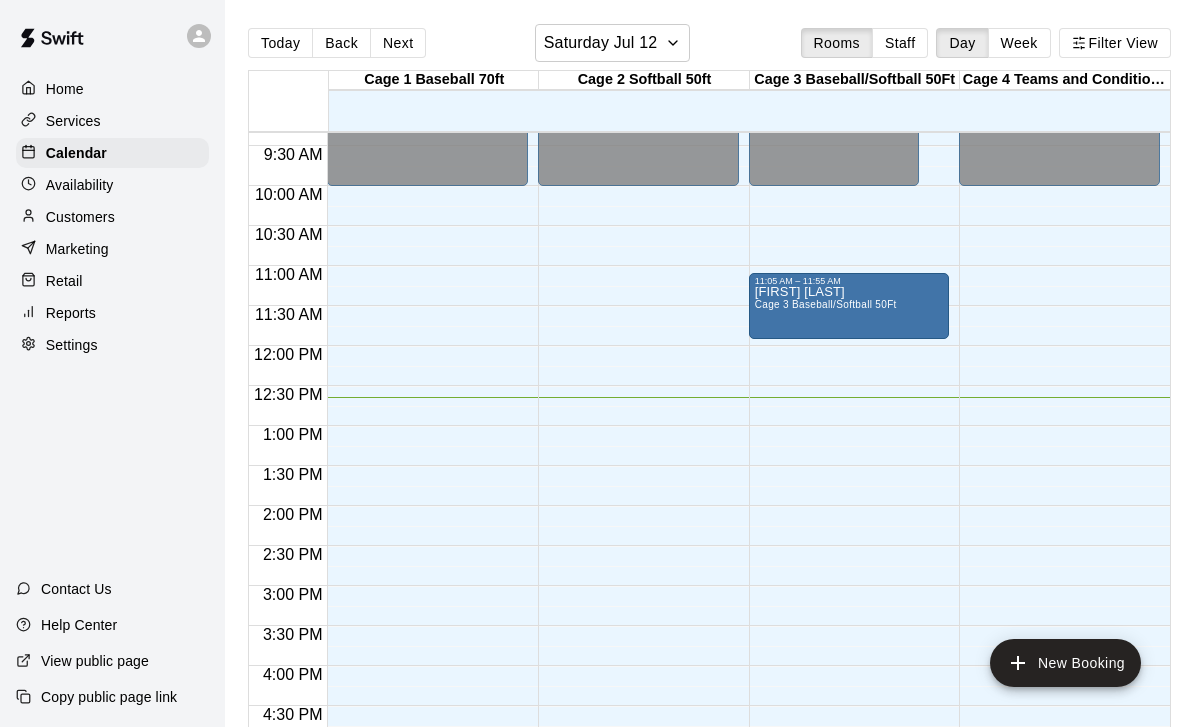 click on "New Booking" at bounding box center (1065, 663) 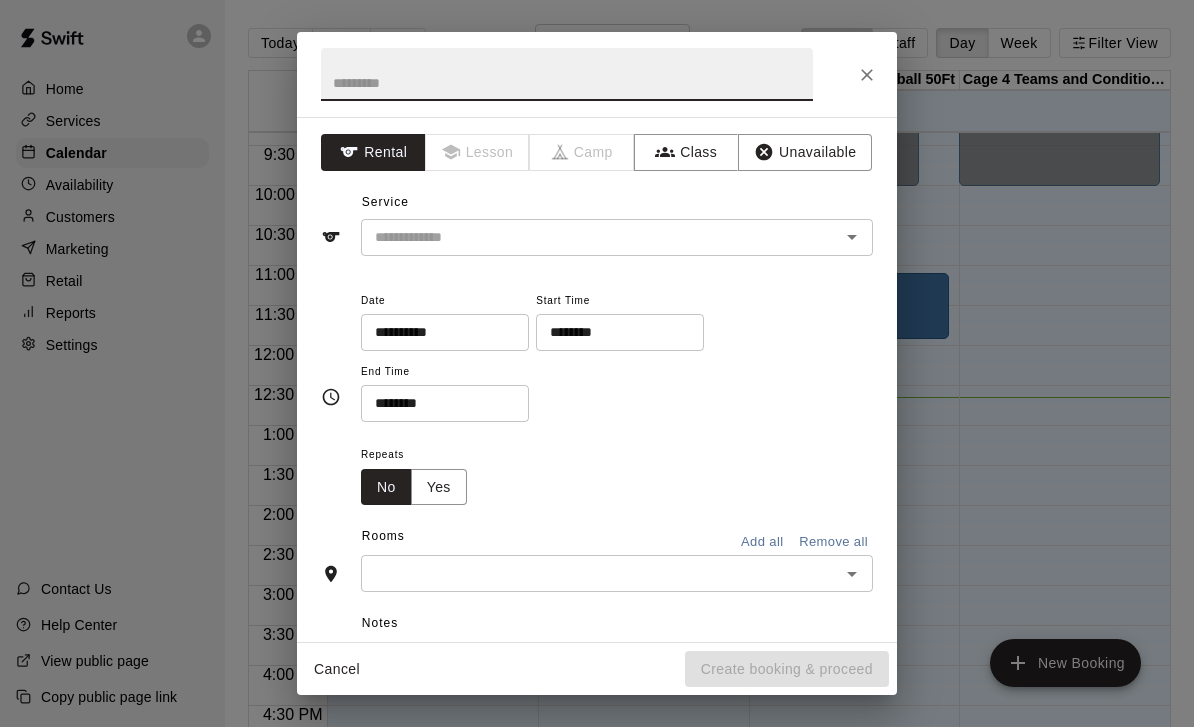 click 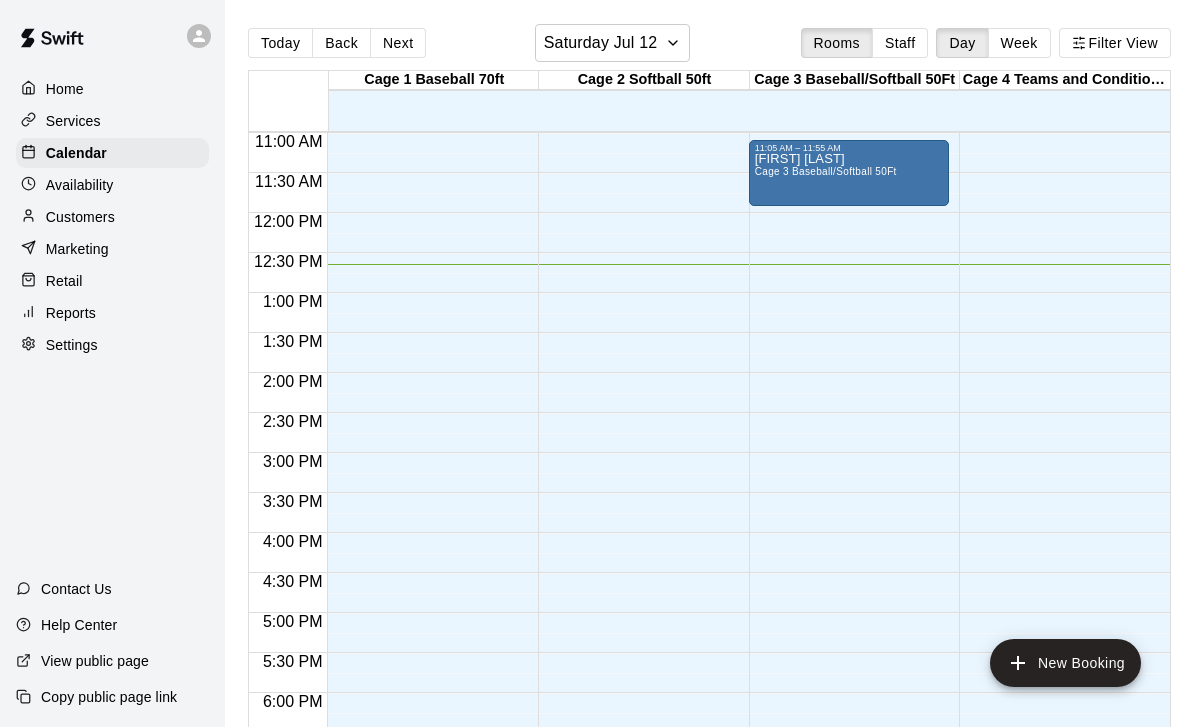 scroll, scrollTop: 873, scrollLeft: 0, axis: vertical 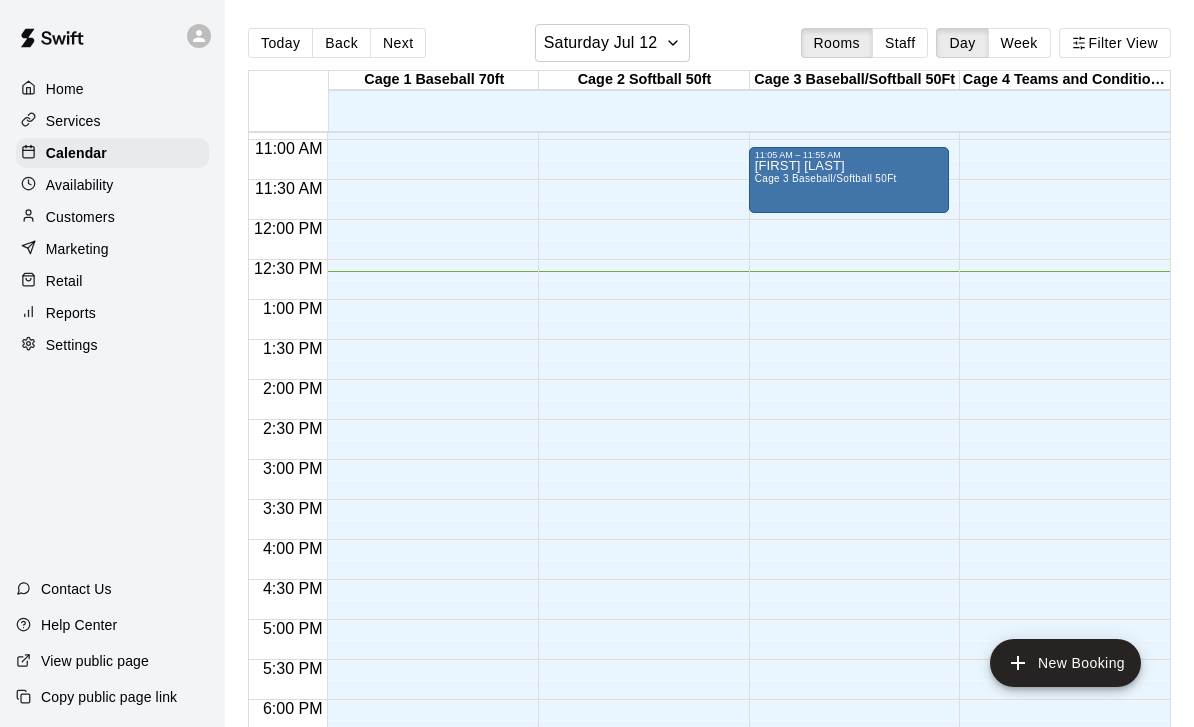 click on "12:00 AM – 10:00 AM Closed 7:00 PM – 11:59 PM Closed" at bounding box center [1059, 220] 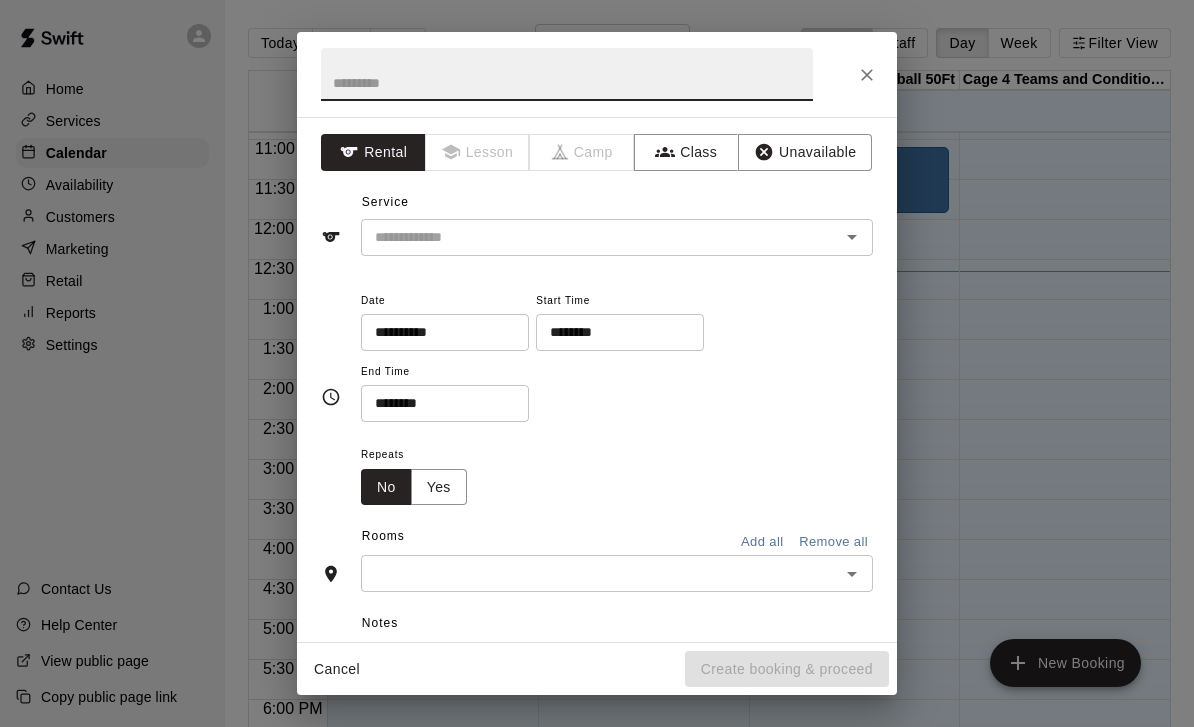 click at bounding box center (587, 237) 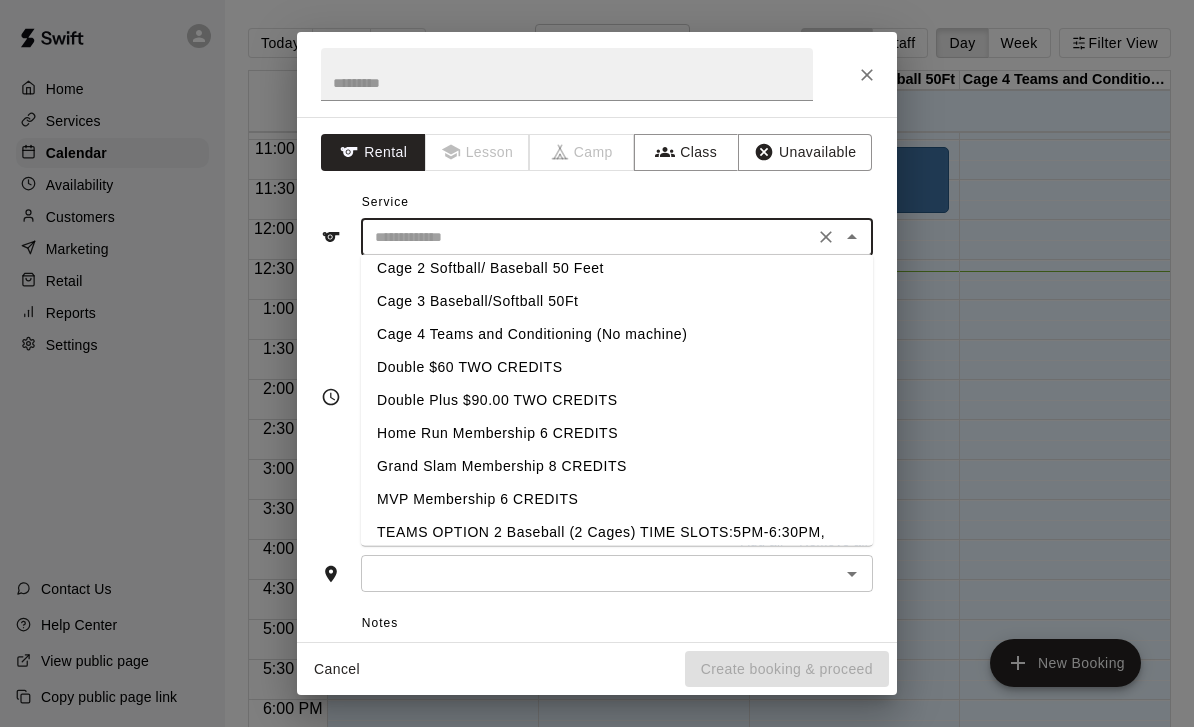 scroll, scrollTop: 87, scrollLeft: 0, axis: vertical 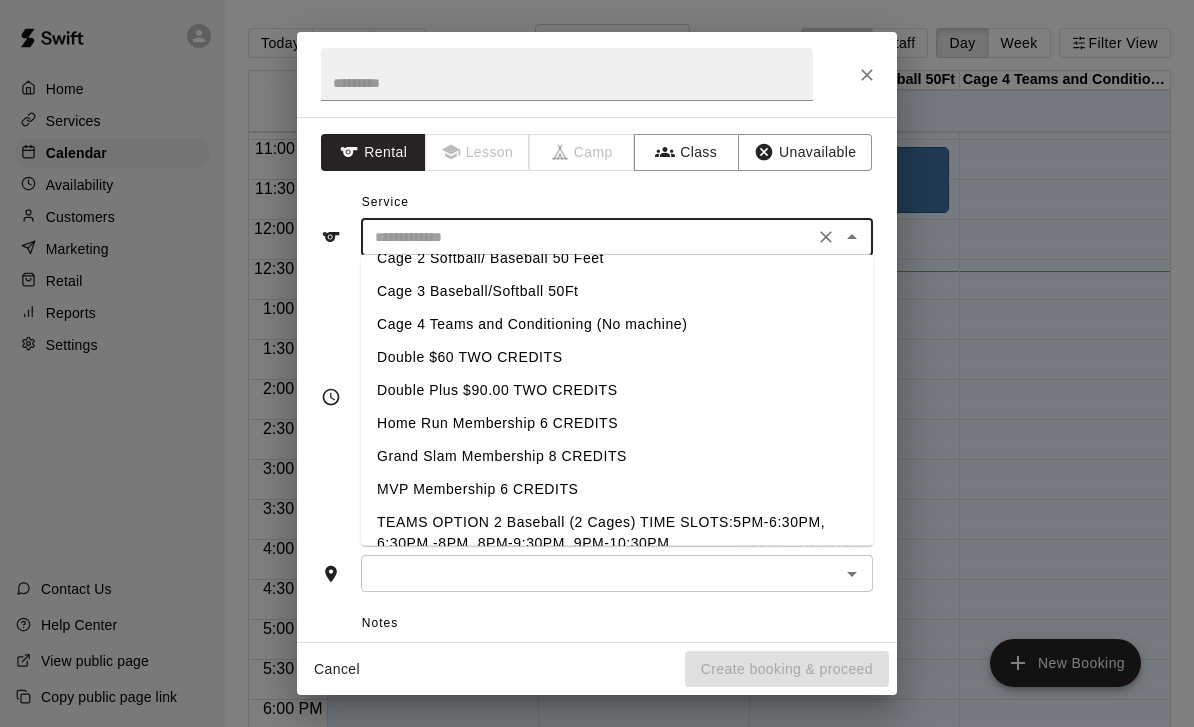 click on "Cage 3 Baseball/Softball 50Ft" at bounding box center [617, 291] 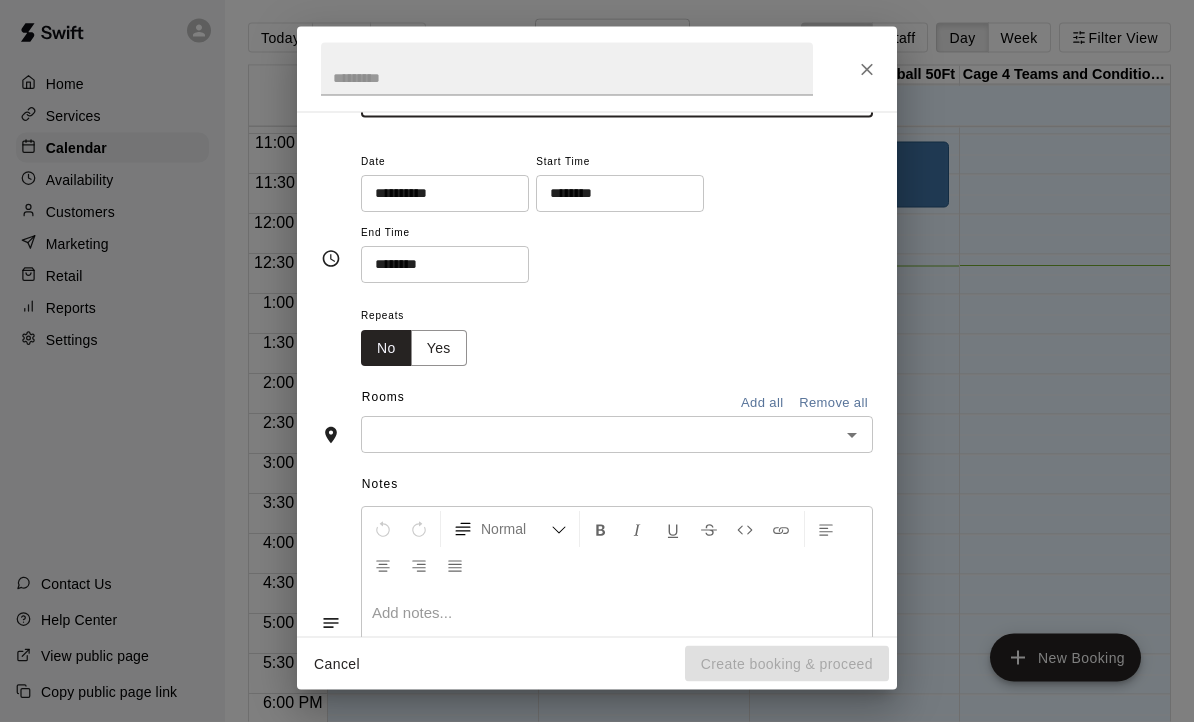 scroll, scrollTop: 138, scrollLeft: 0, axis: vertical 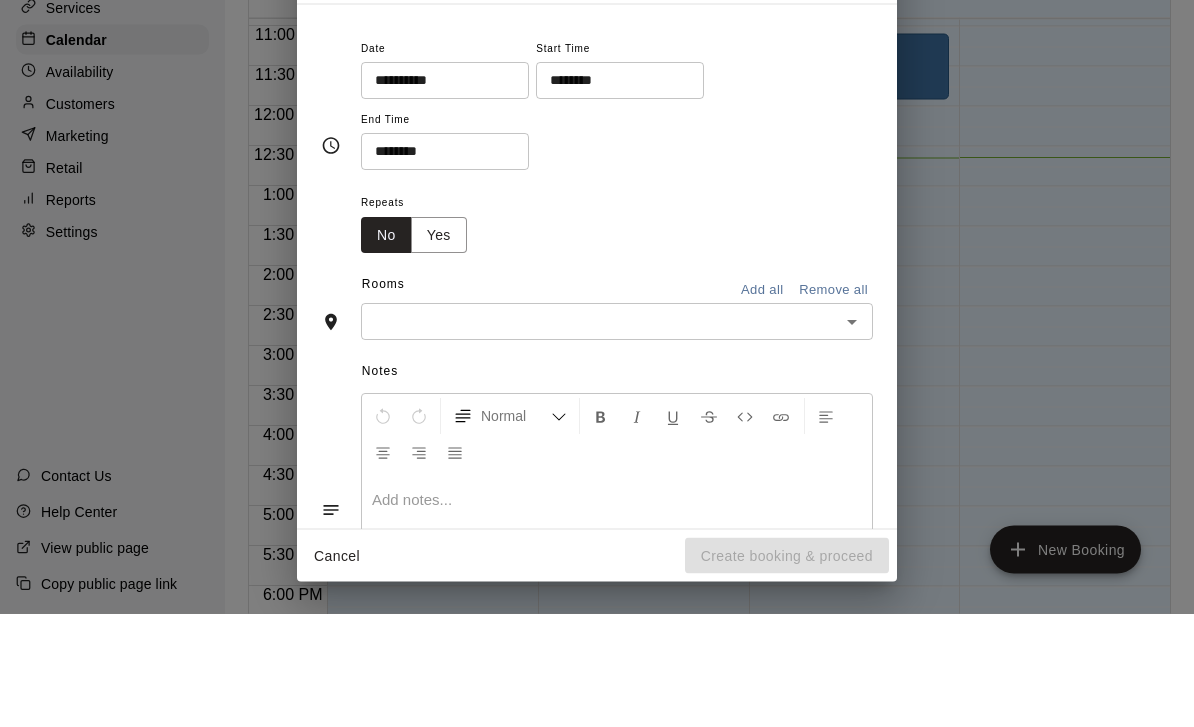 click 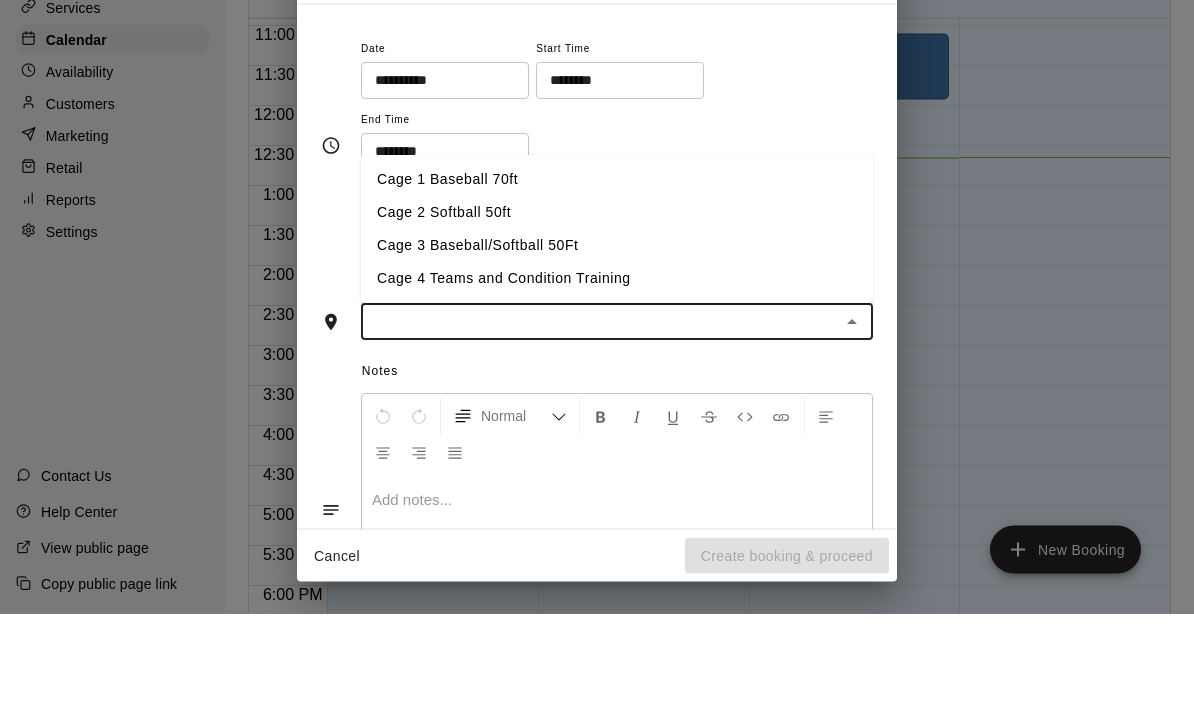 click on "Cage 3 Baseball/Softball 50Ft" at bounding box center [617, 359] 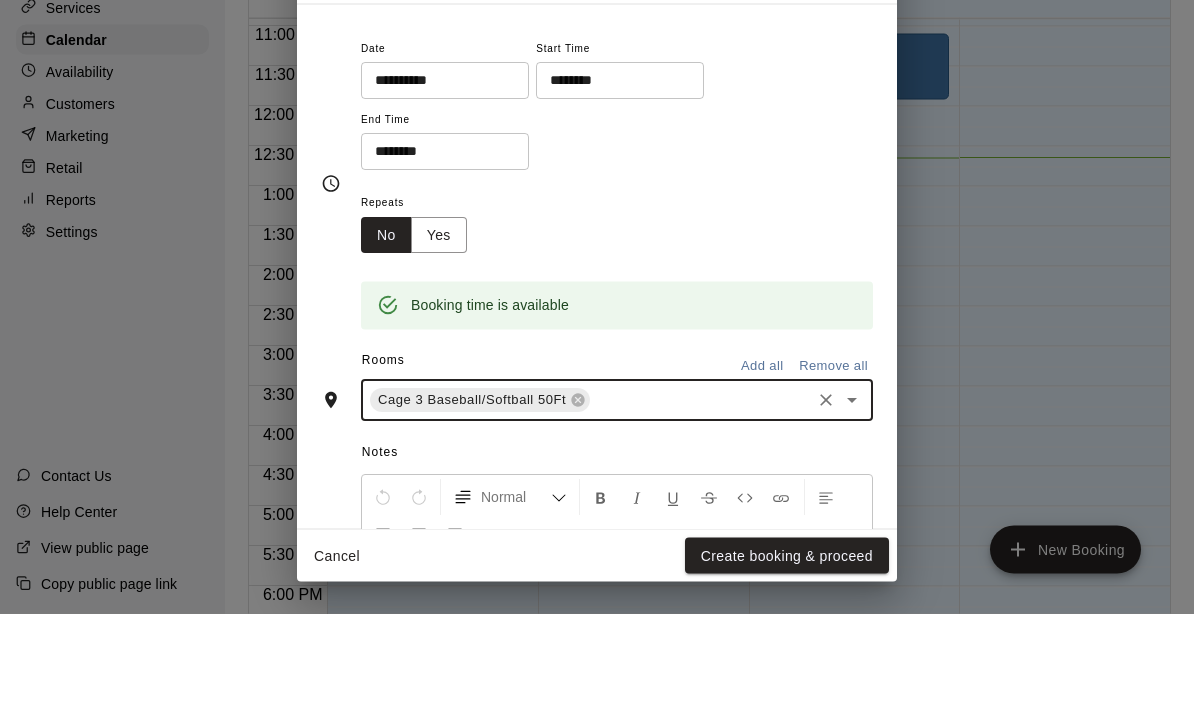click on "********" at bounding box center [613, 194] 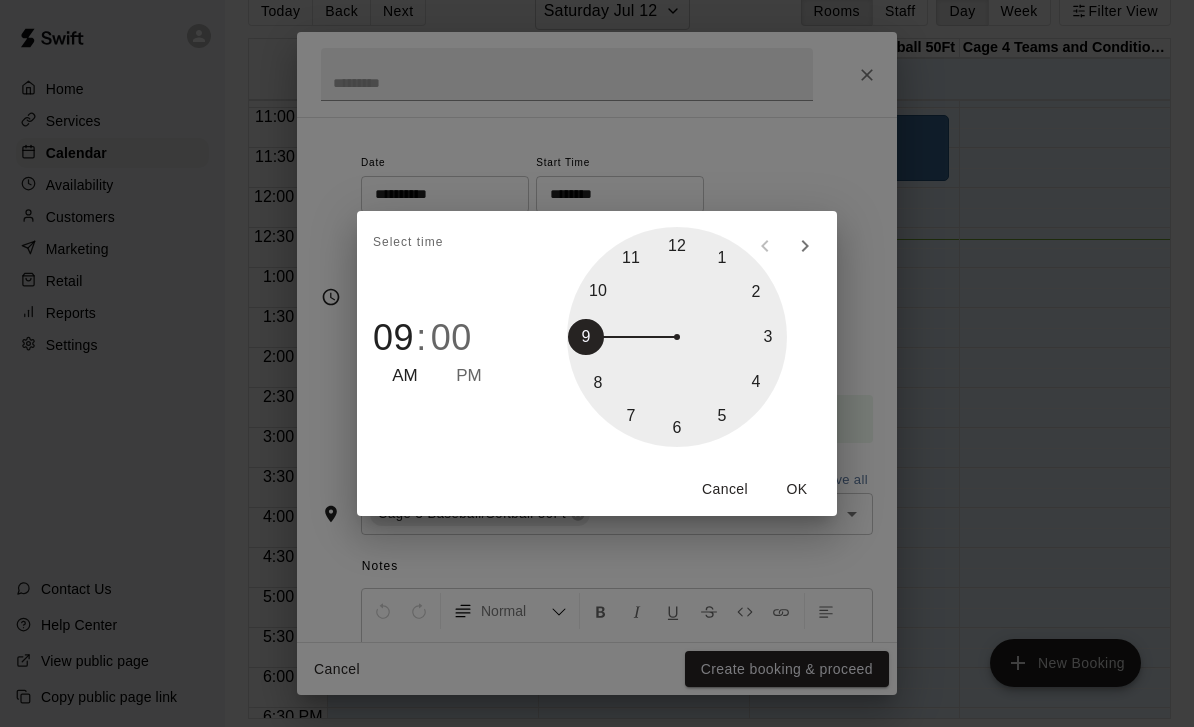 click at bounding box center [677, 337] 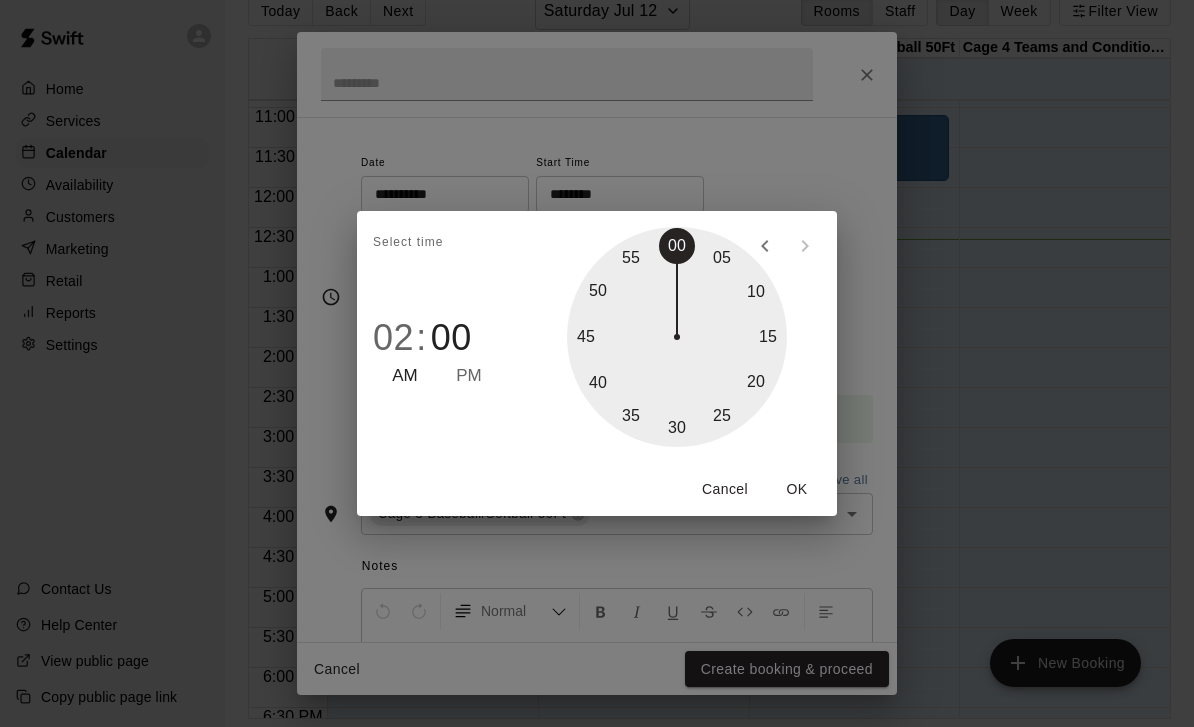 click 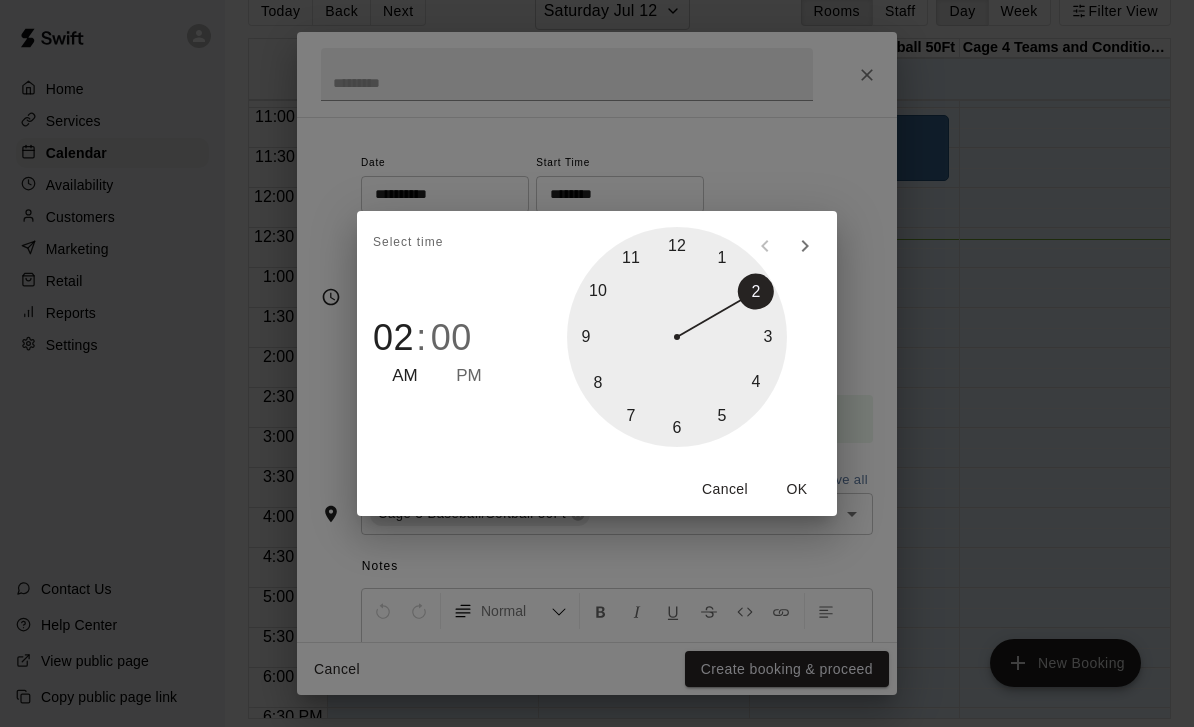click on "Select time 02 : 00 AM PM 1 2 3 4 5 6 7 8 9 10 11 12 Cancel OK" at bounding box center (597, 363) 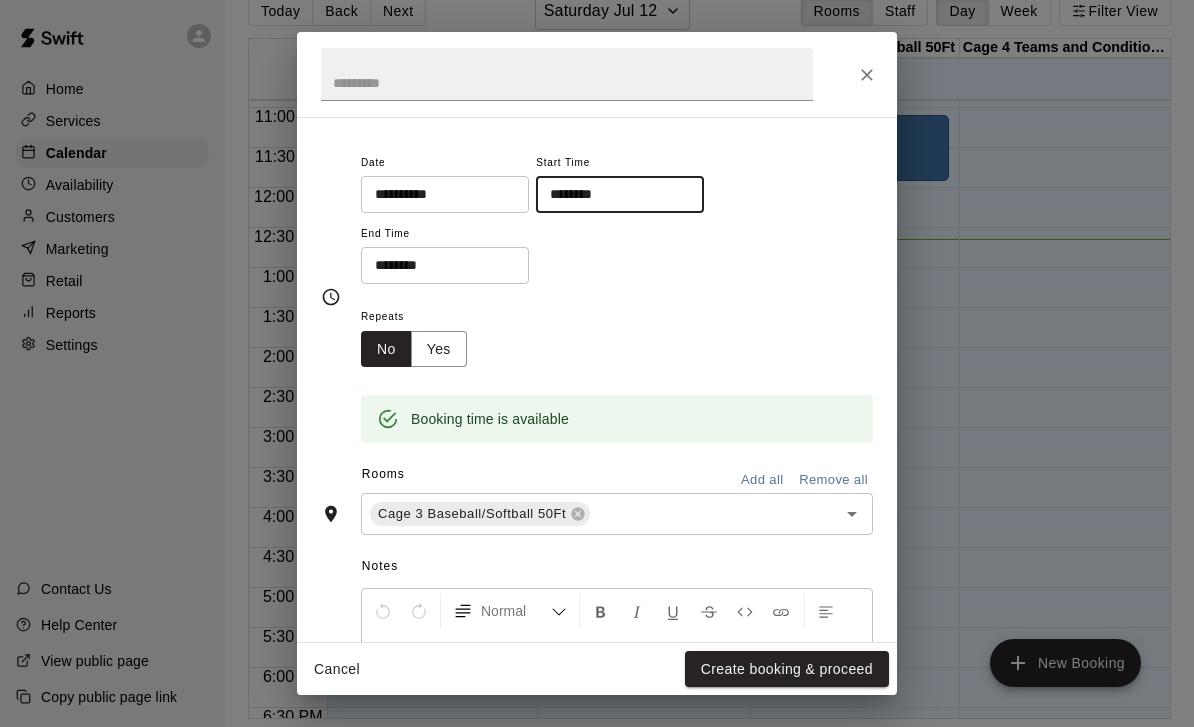 click on "********" at bounding box center [613, 194] 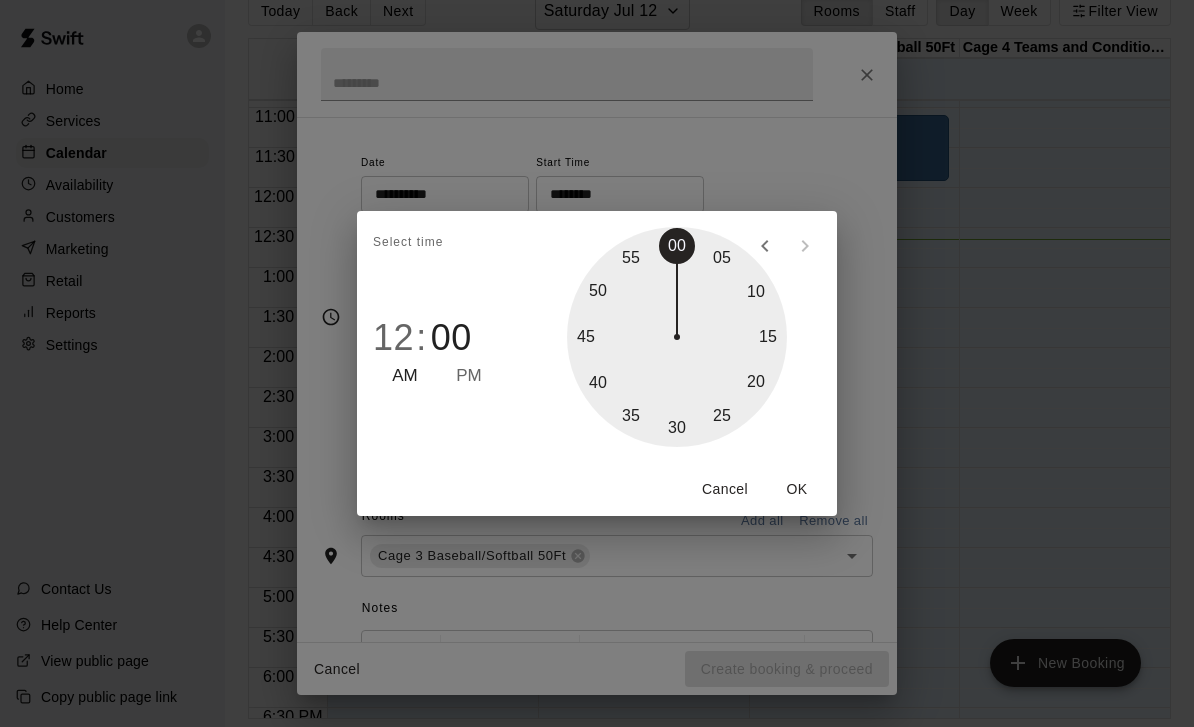 click on "OK" at bounding box center [797, 489] 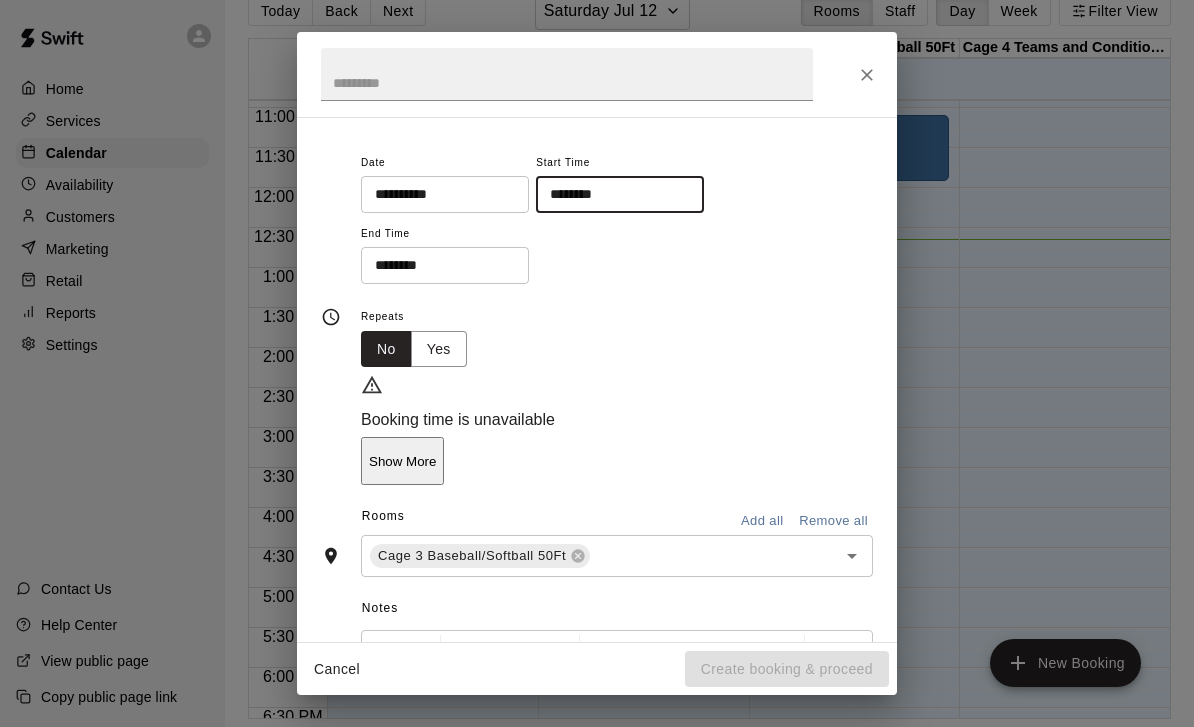 click on "********" at bounding box center [613, 194] 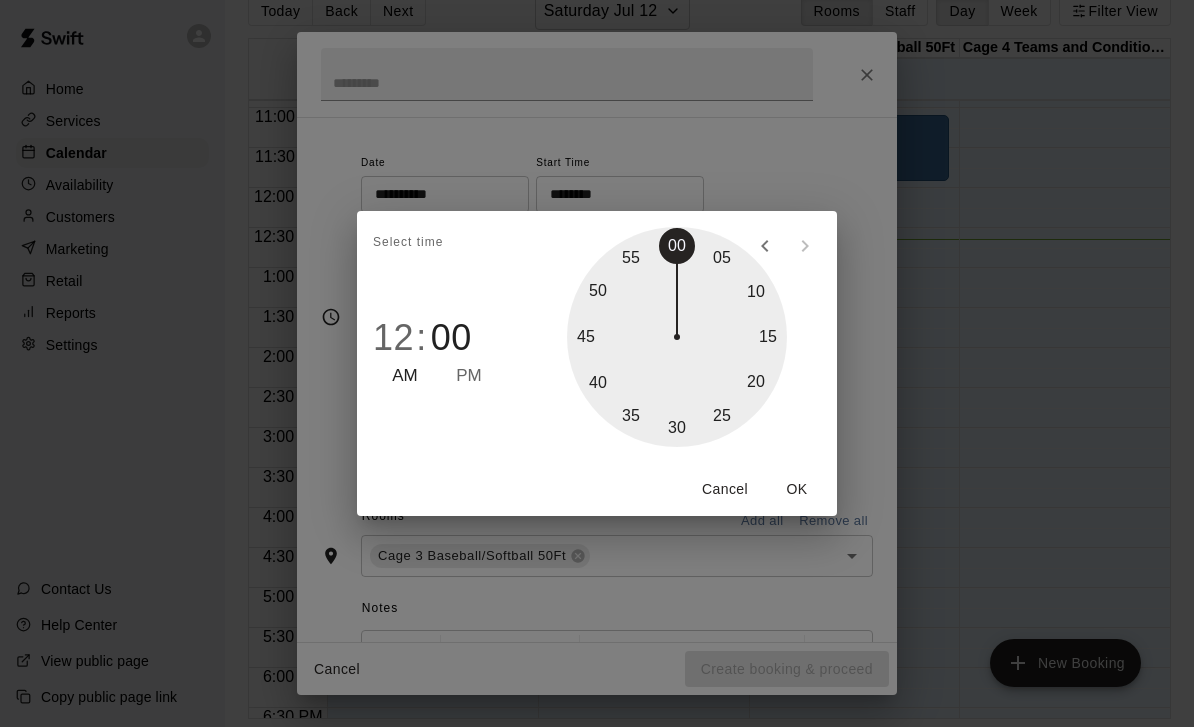 click at bounding box center (677, 337) 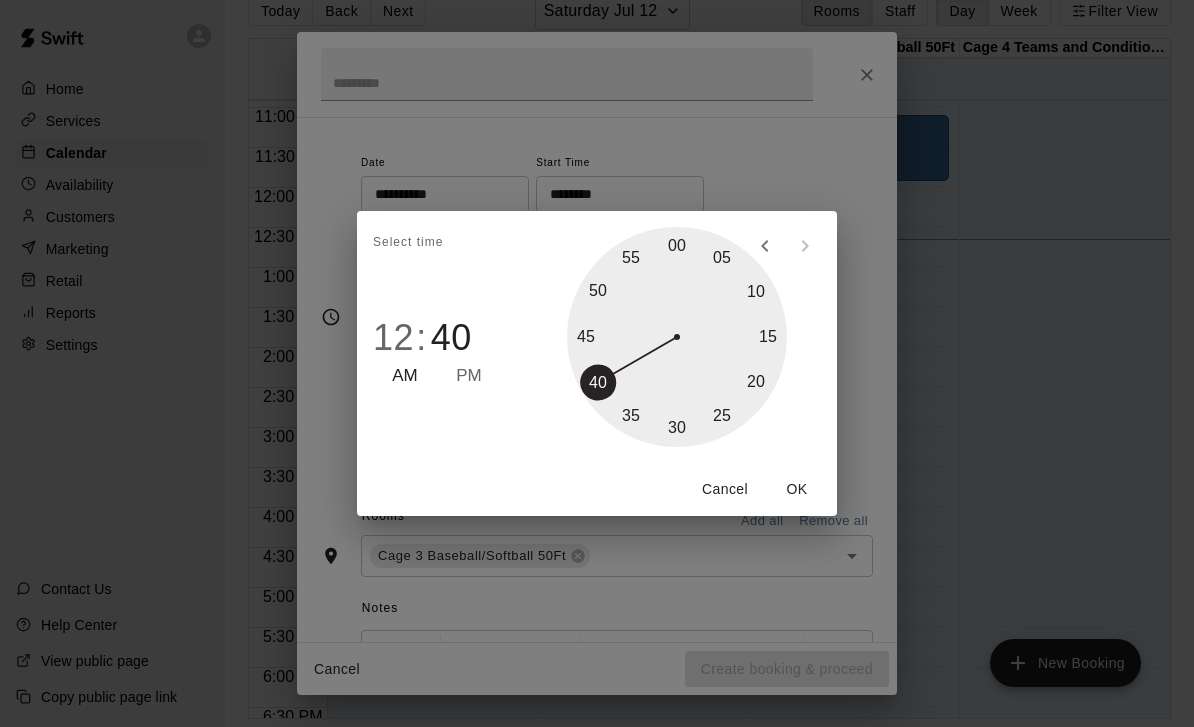 click on "OK" at bounding box center (797, 489) 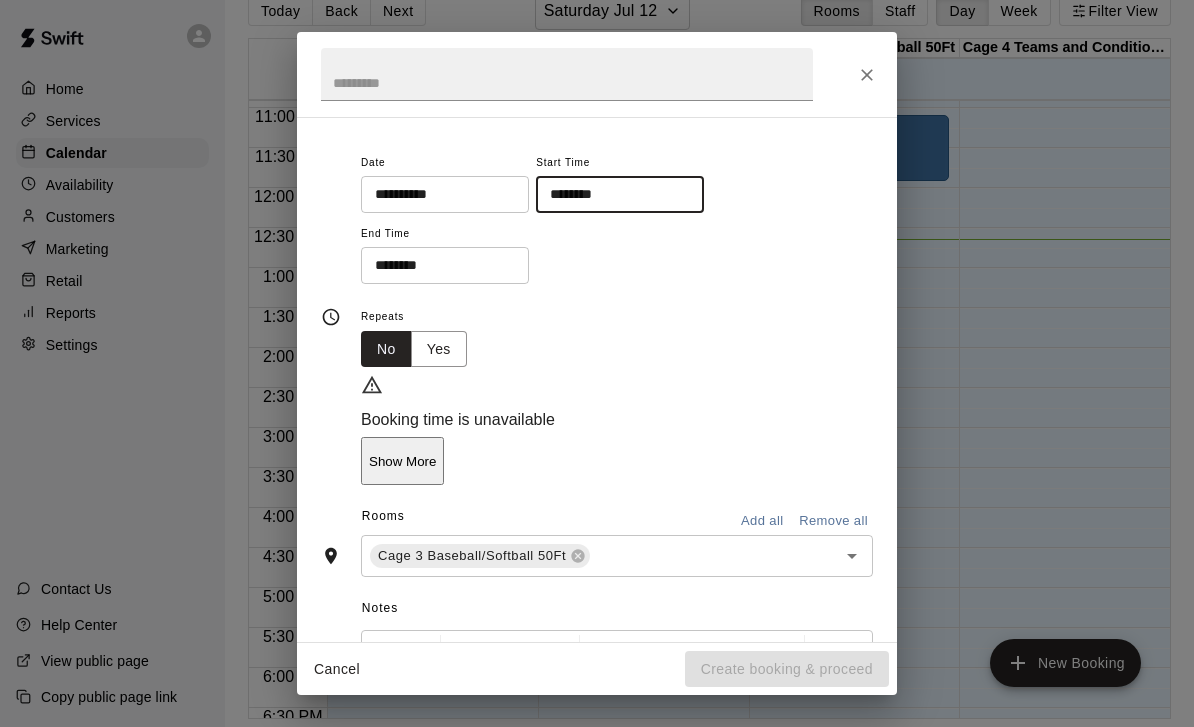 click 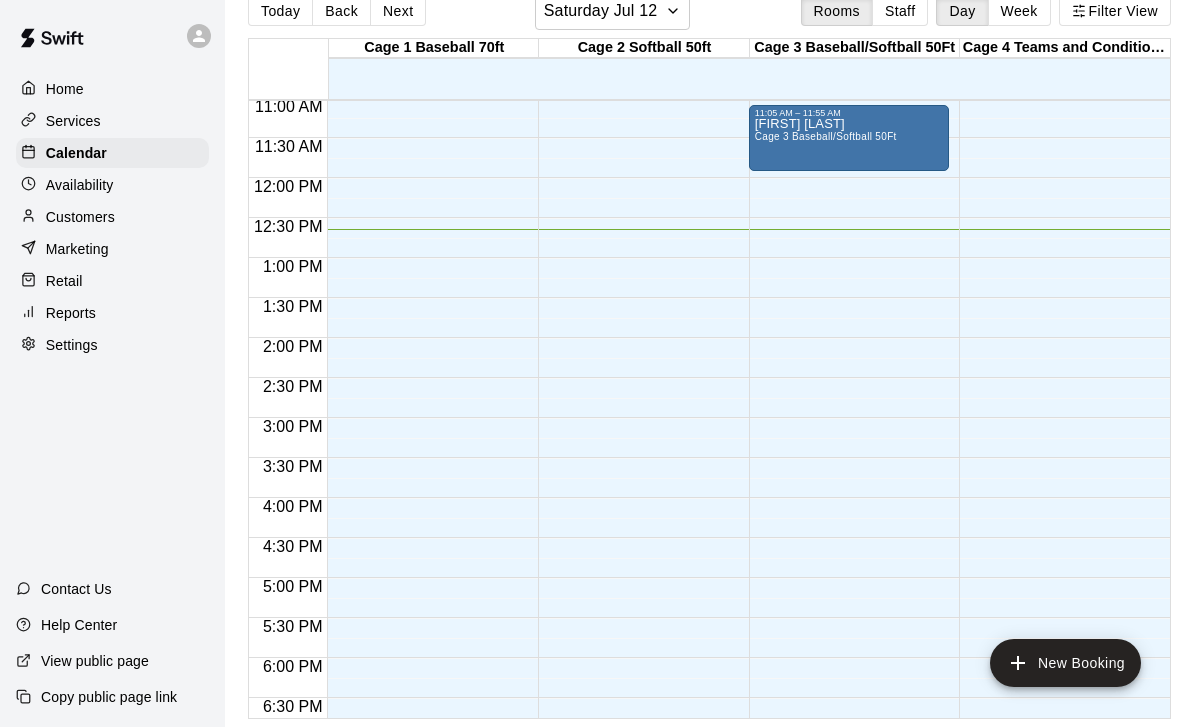 scroll, scrollTop: 892, scrollLeft: 0, axis: vertical 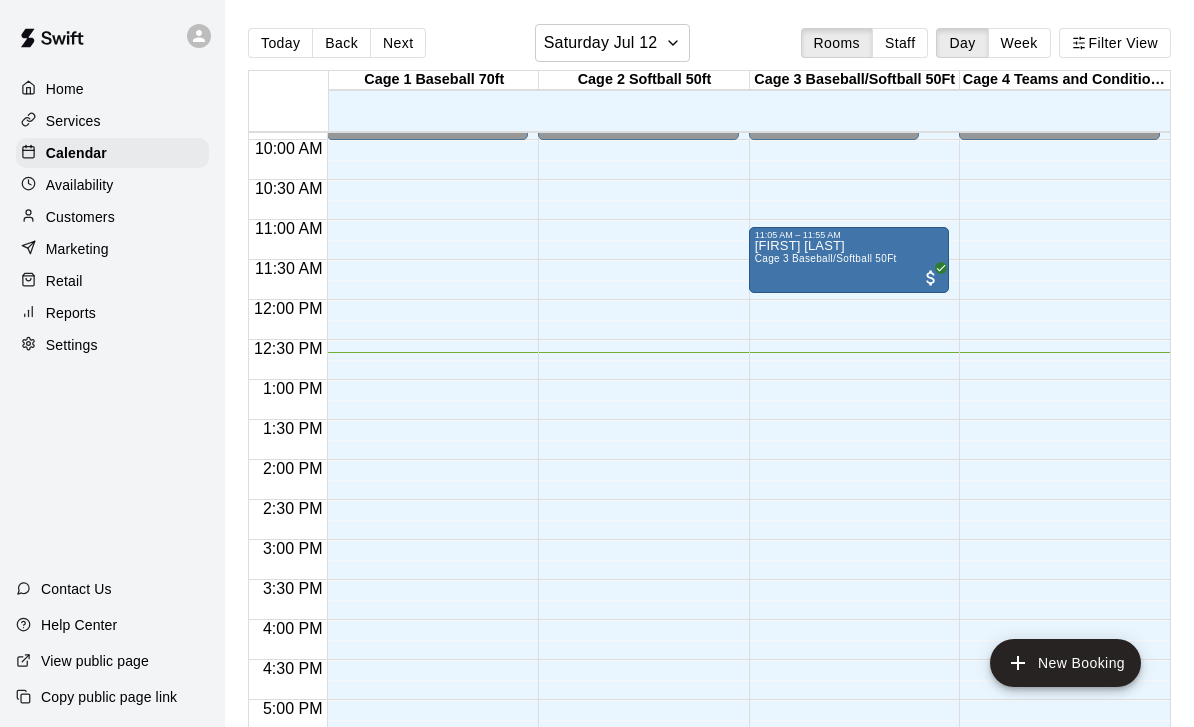 click on "New Booking" at bounding box center (1065, 663) 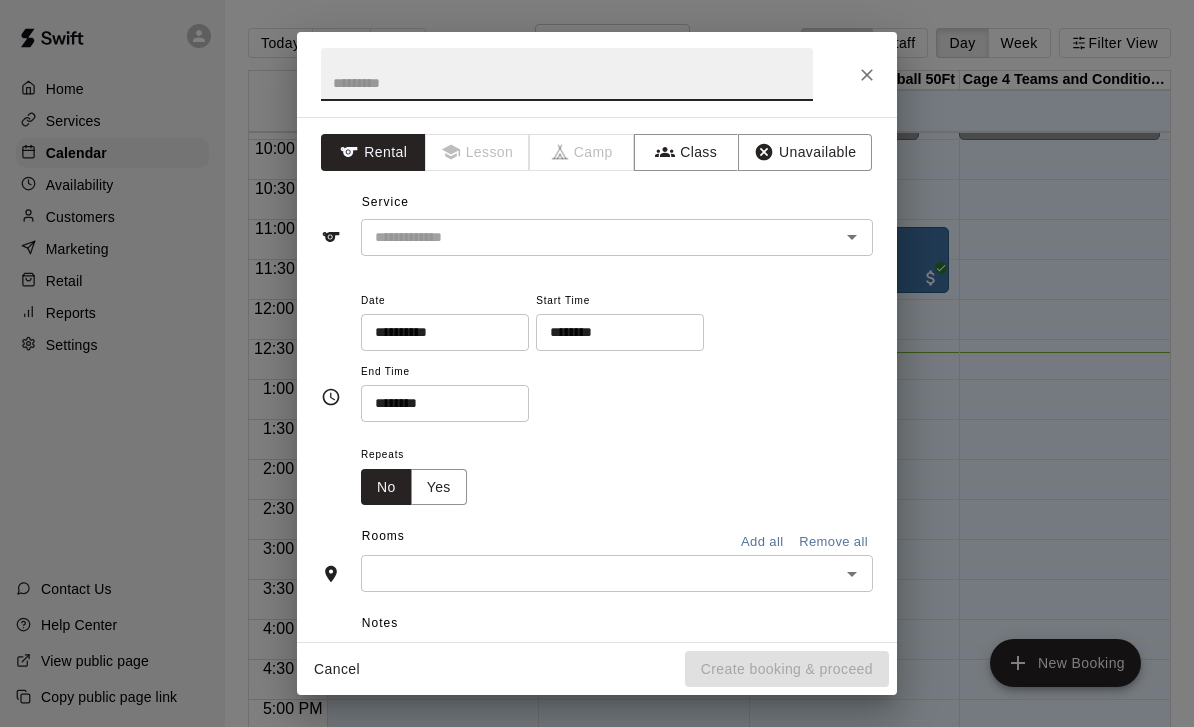 click on "********" at bounding box center [613, 332] 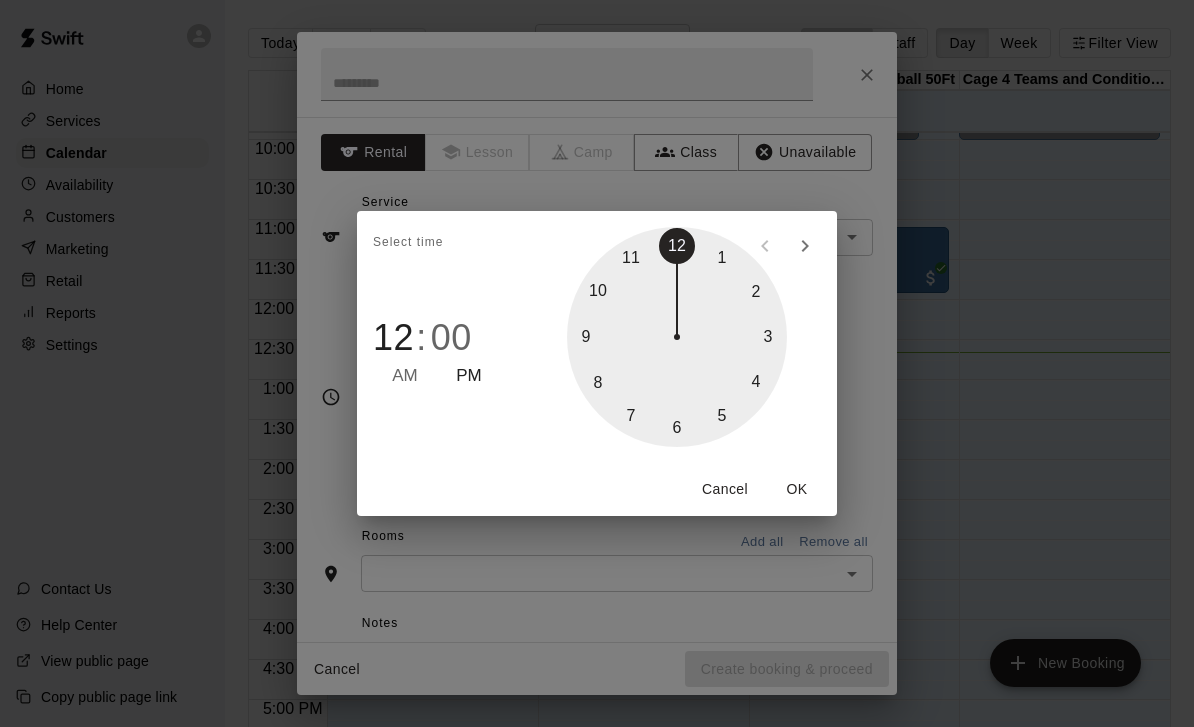 click at bounding box center [677, 337] 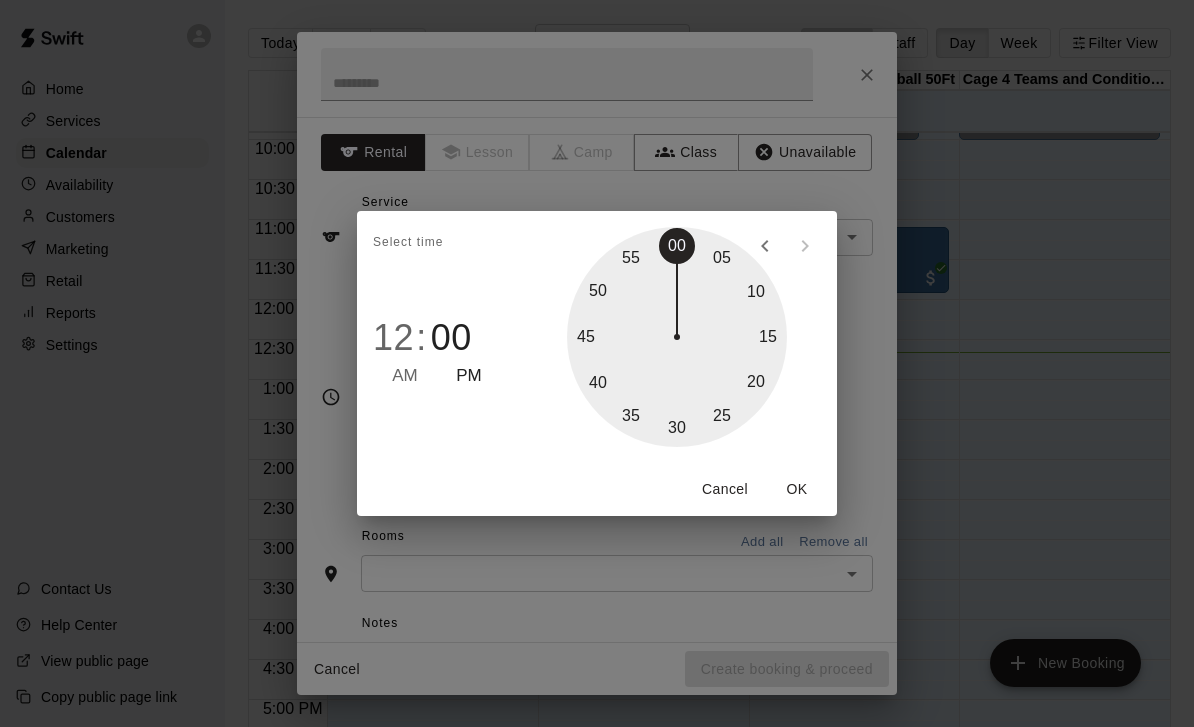 click at bounding box center [677, 337] 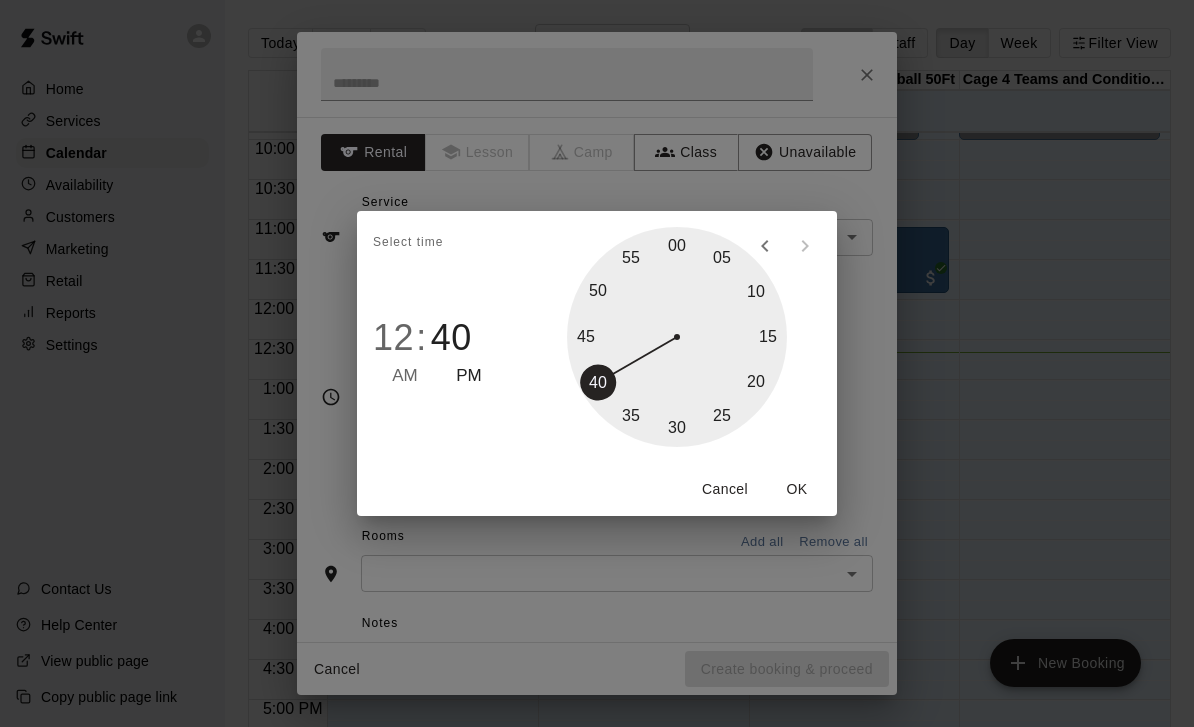 click on "OK" at bounding box center (797, 489) 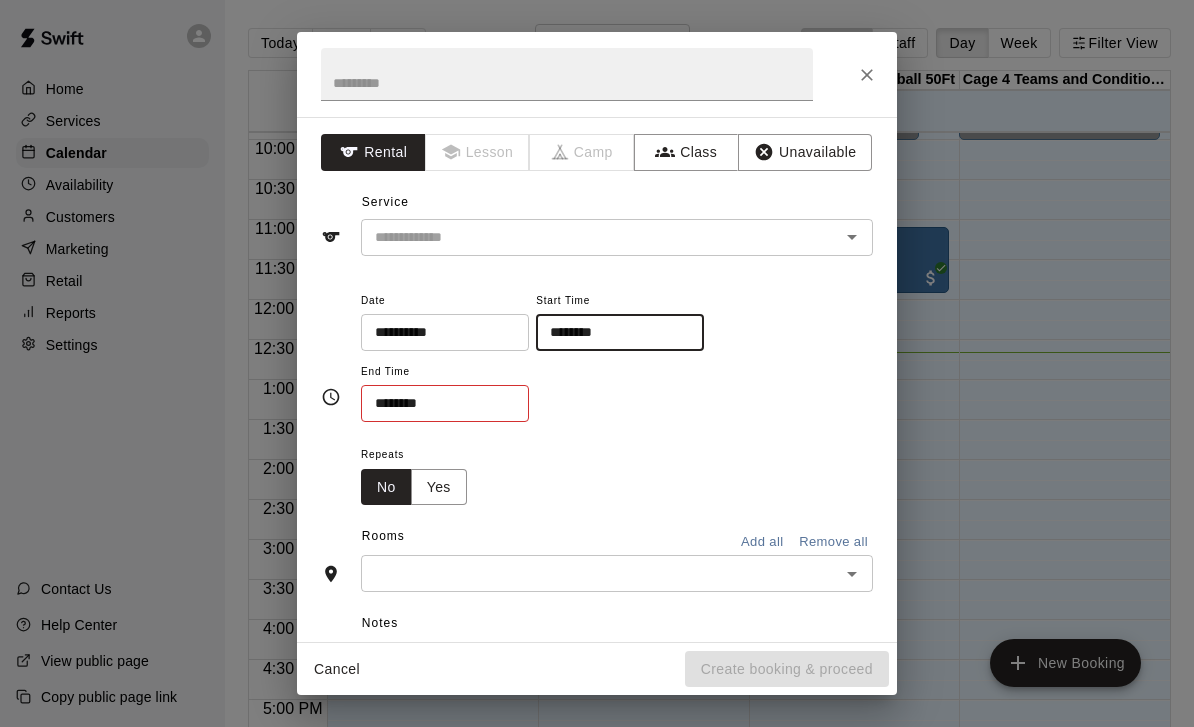 click on "********" at bounding box center (438, 403) 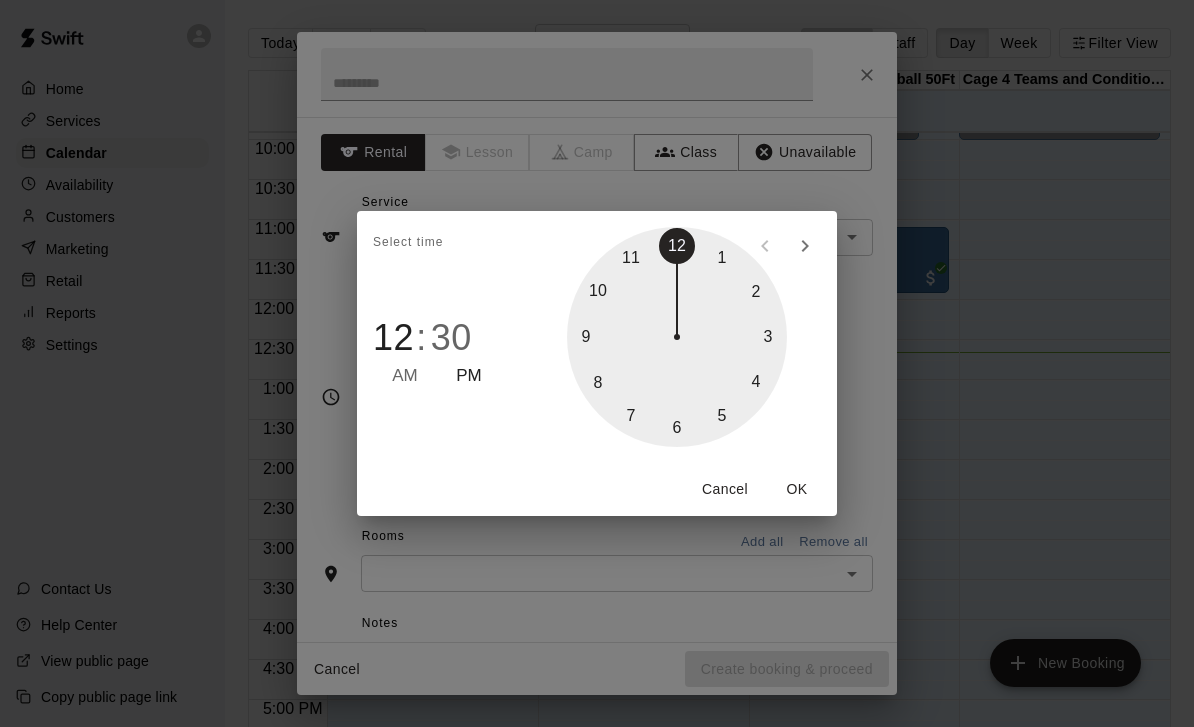 click at bounding box center (677, 337) 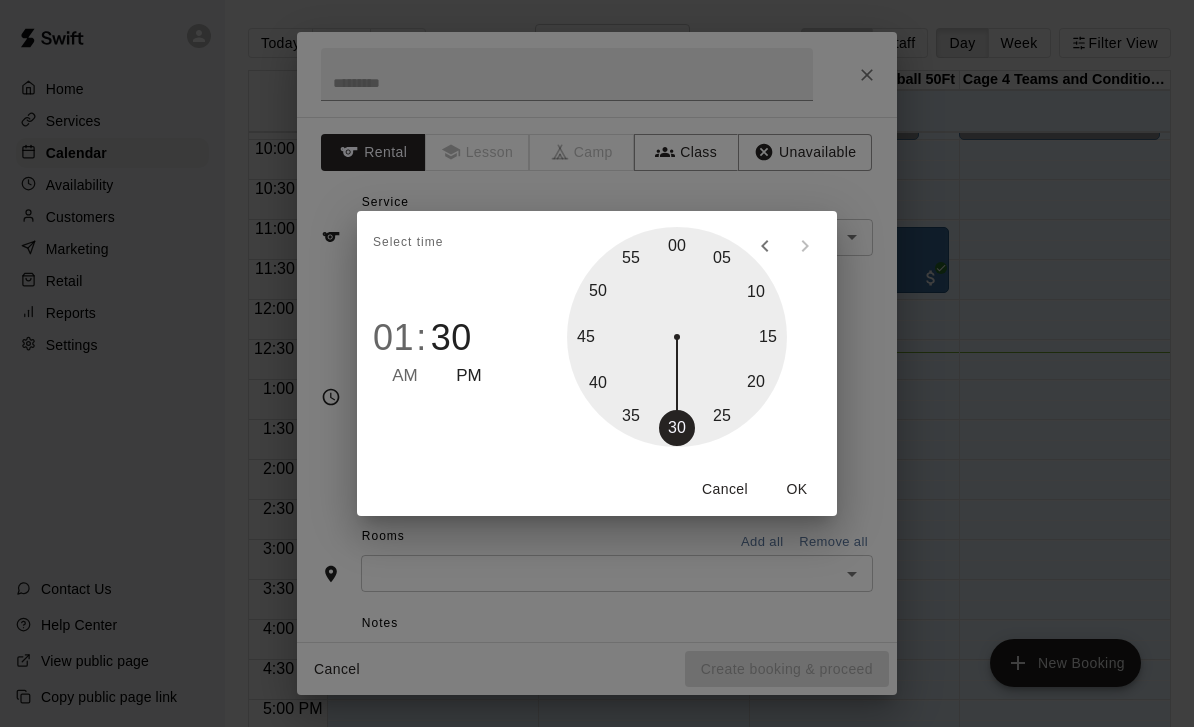 click at bounding box center [677, 337] 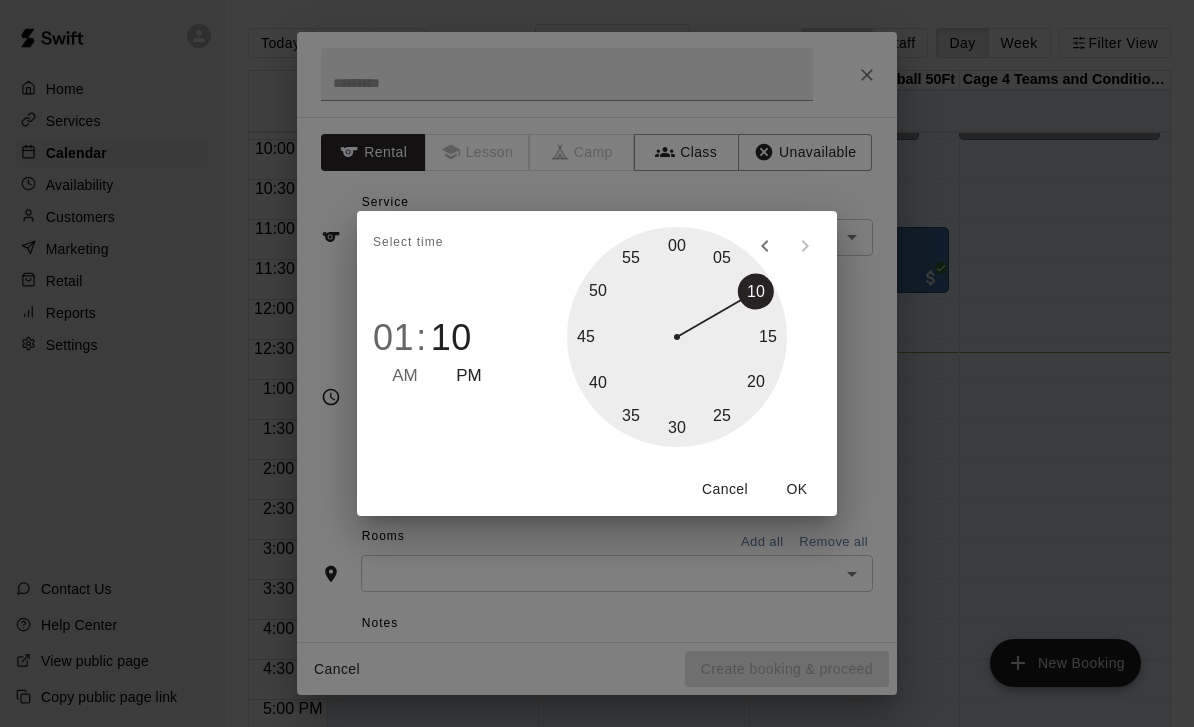 click on "OK" at bounding box center (797, 489) 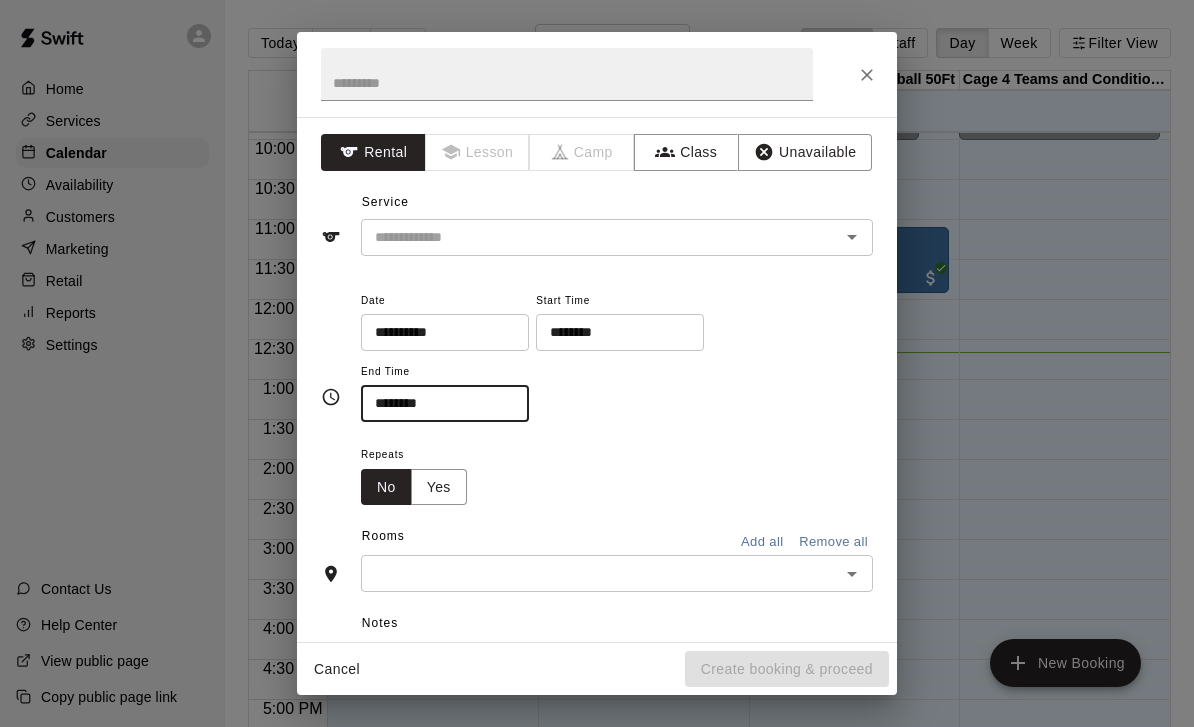 click at bounding box center (587, 237) 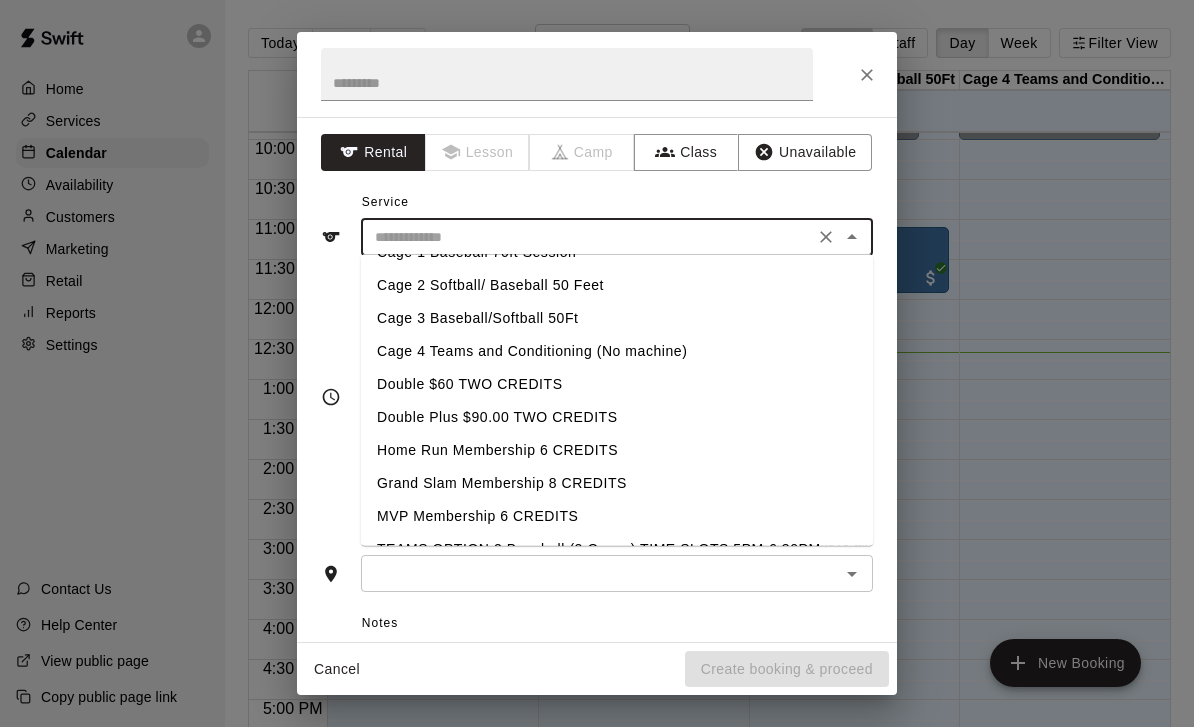 scroll, scrollTop: 67, scrollLeft: 0, axis: vertical 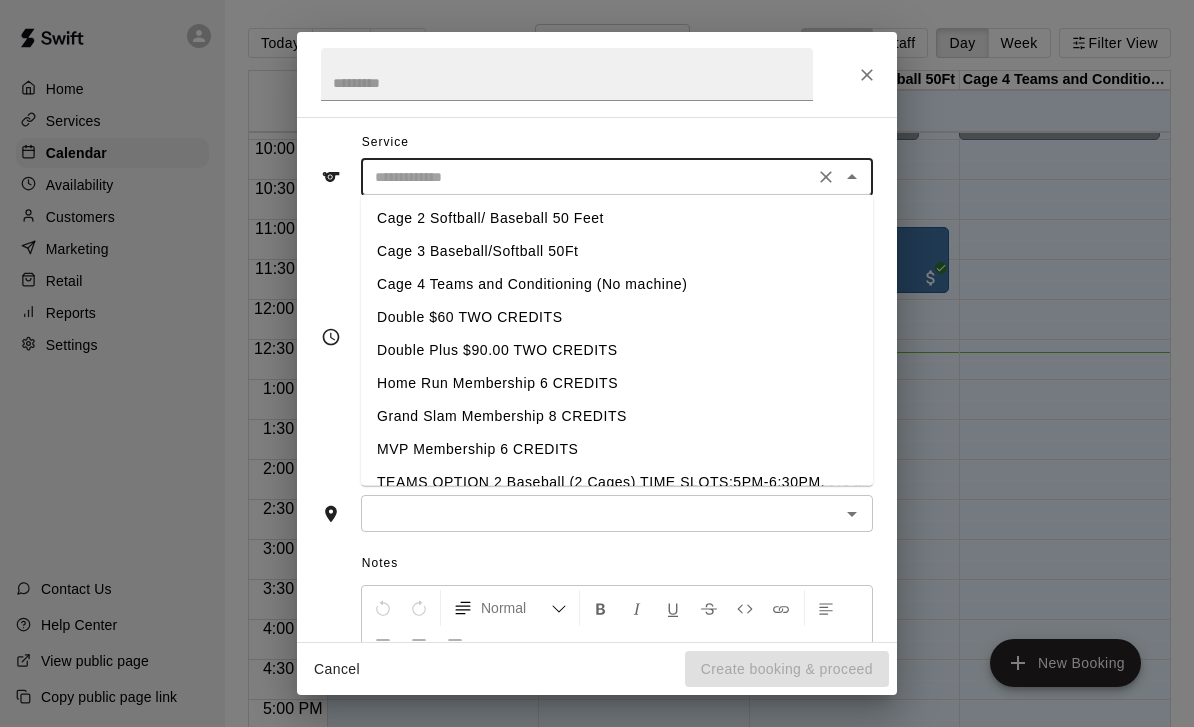 click on "Cage 3 Baseball/Softball 50Ft" at bounding box center [617, 251] 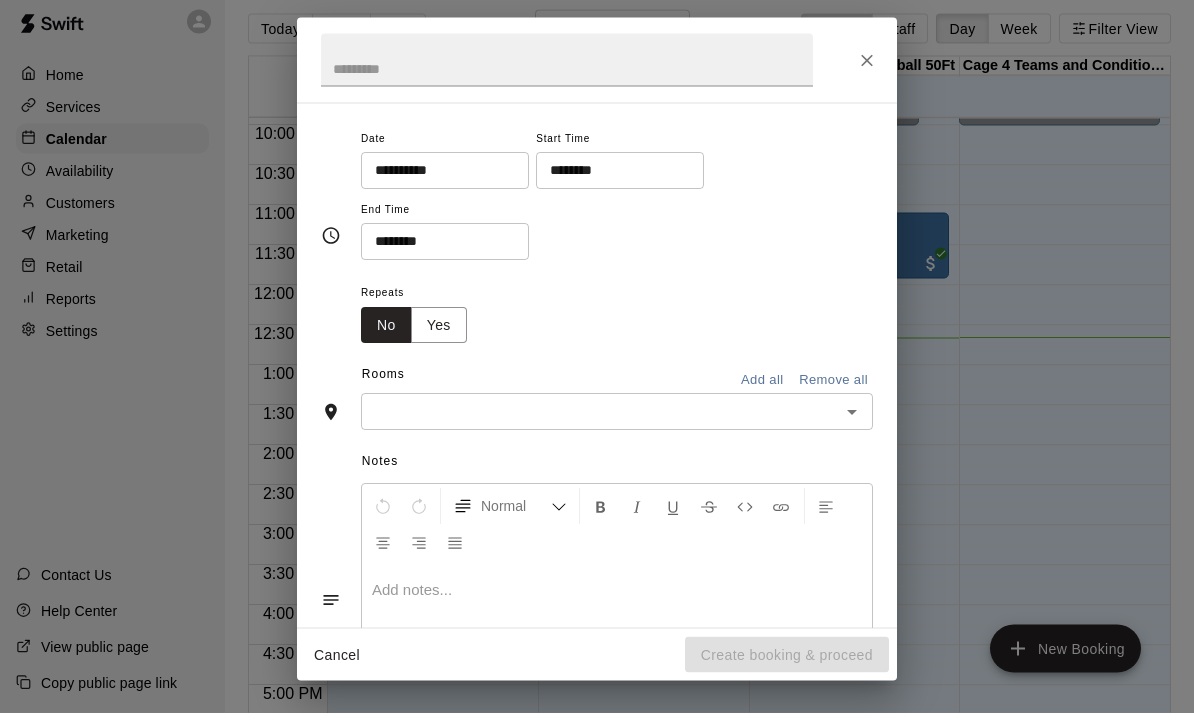 scroll, scrollTop: 133, scrollLeft: 0, axis: vertical 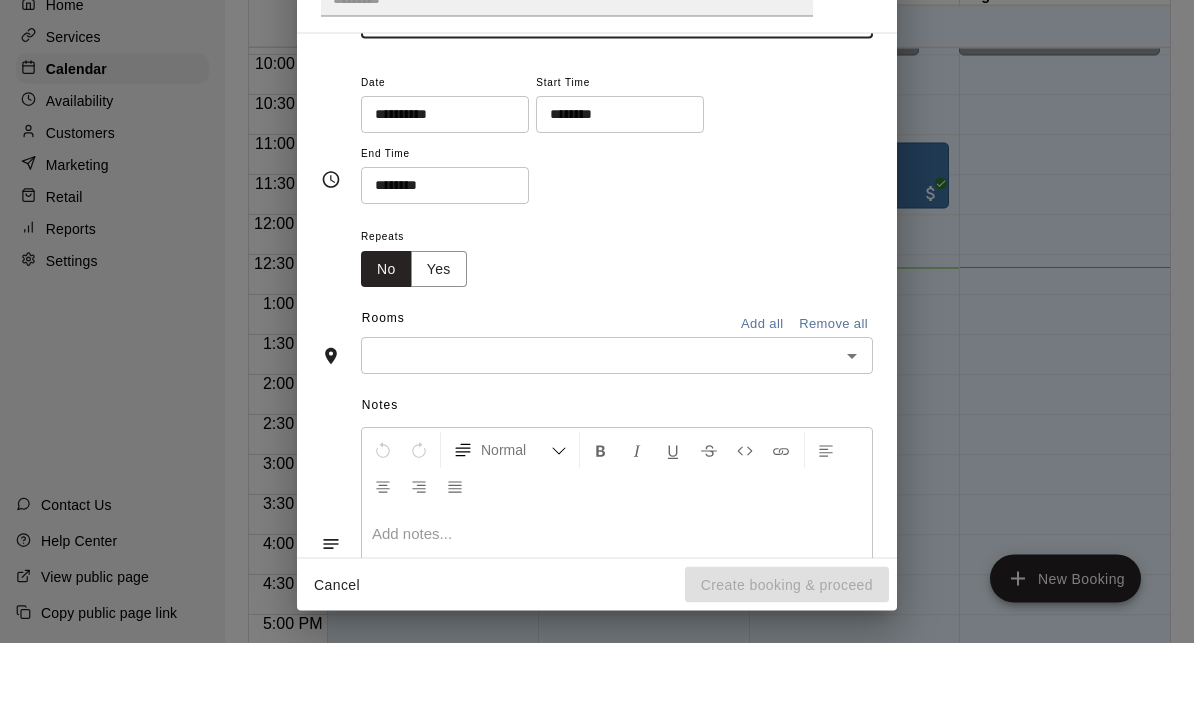 click 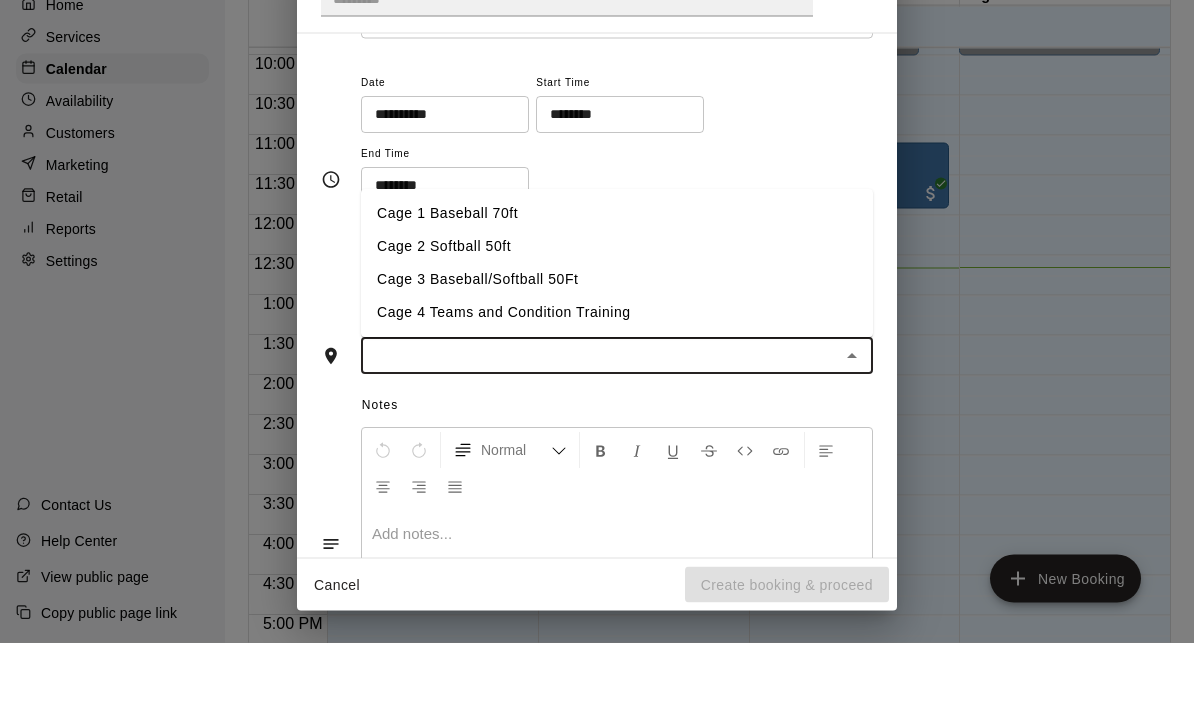 click on "Cage 3 Baseball/Softball 50Ft" at bounding box center [617, 364] 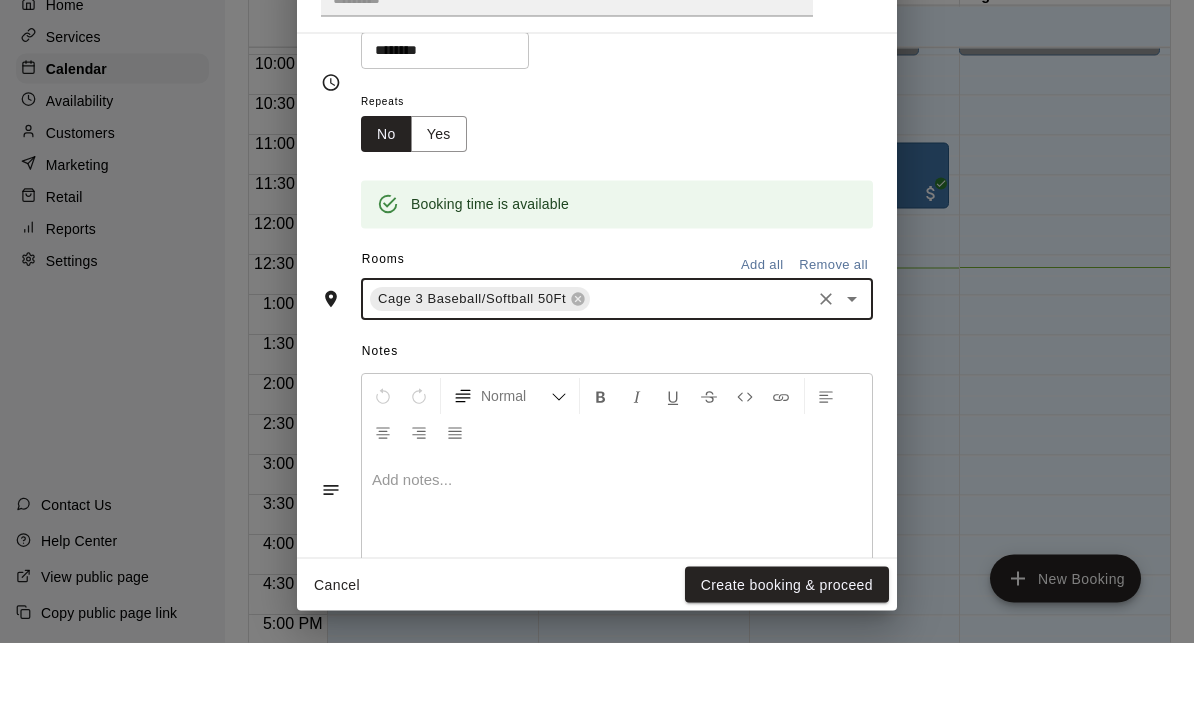 scroll, scrollTop: 267, scrollLeft: 0, axis: vertical 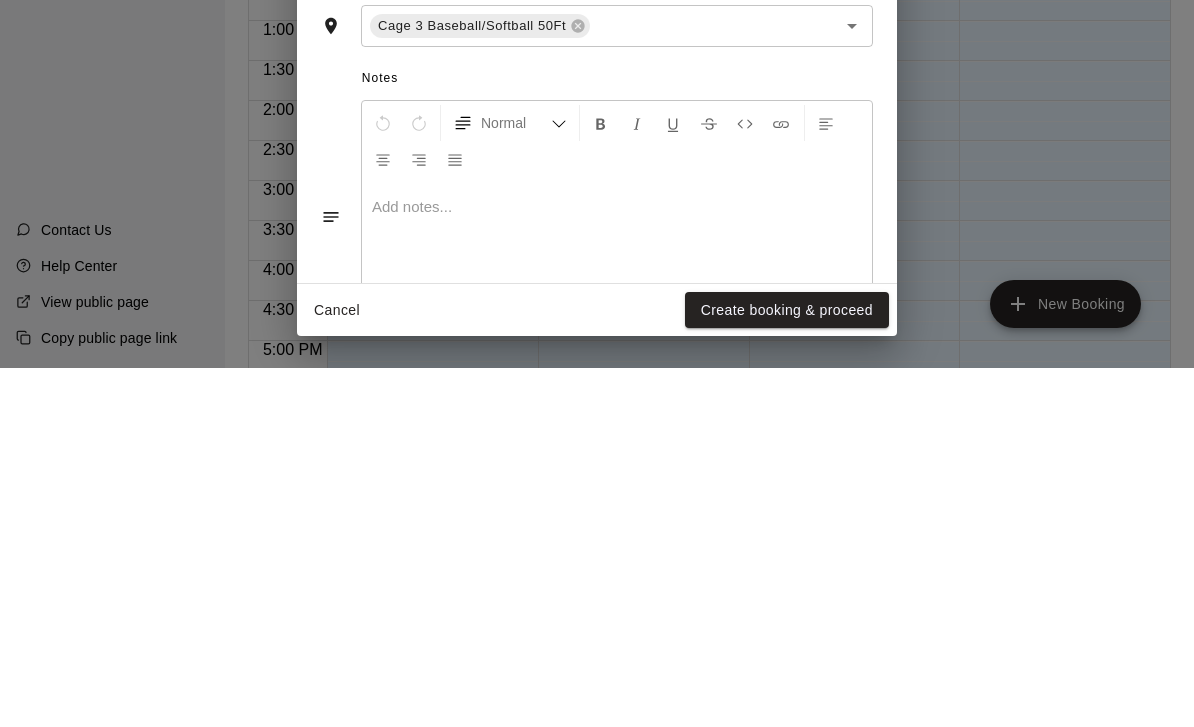 click on "Create booking & proceed" at bounding box center (787, 669) 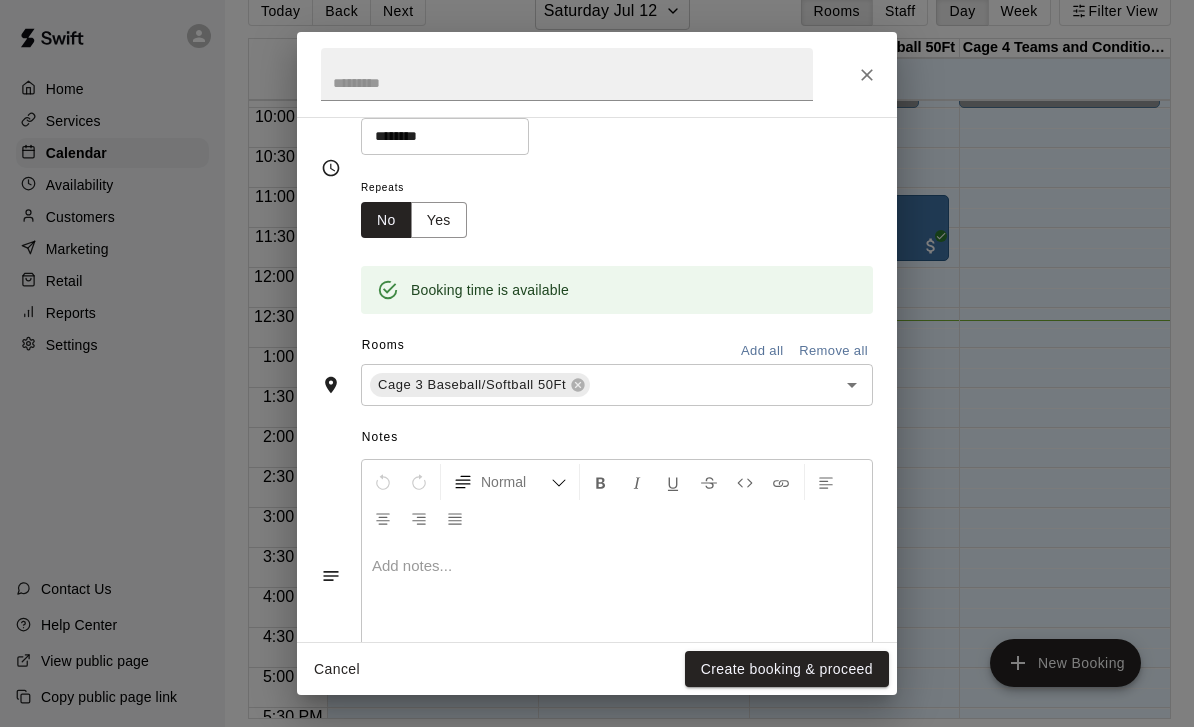 scroll, scrollTop: 214, scrollLeft: 0, axis: vertical 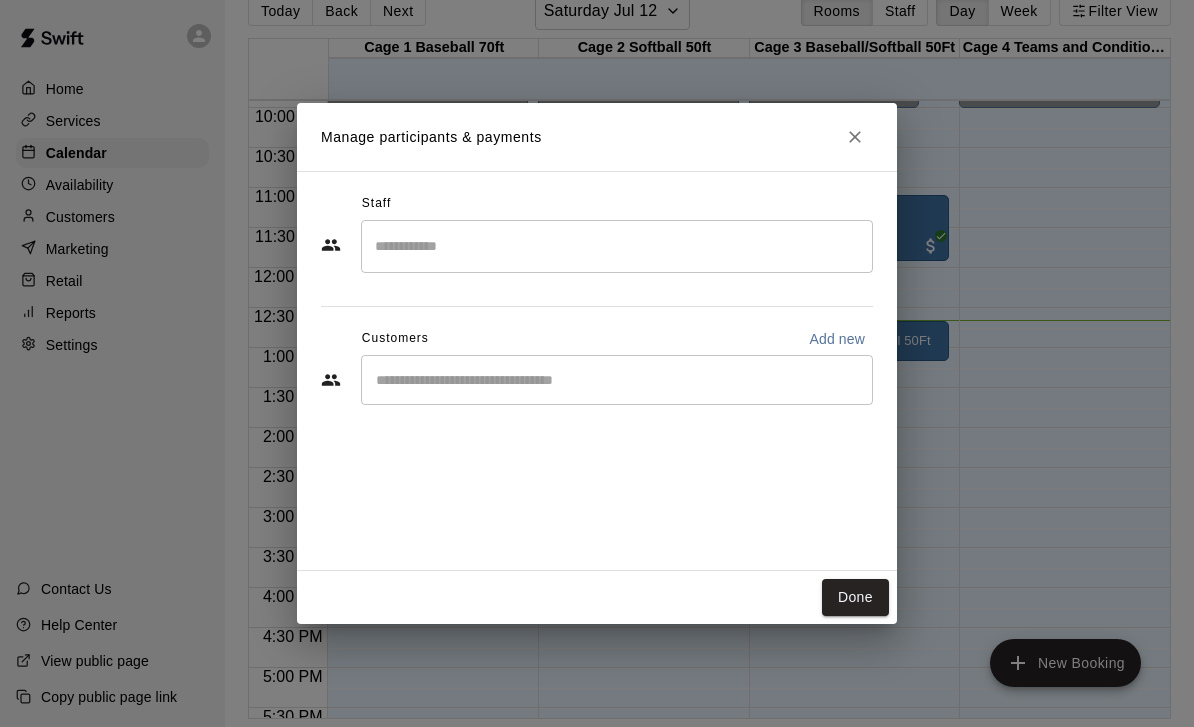 click on "Done" at bounding box center (855, 597) 